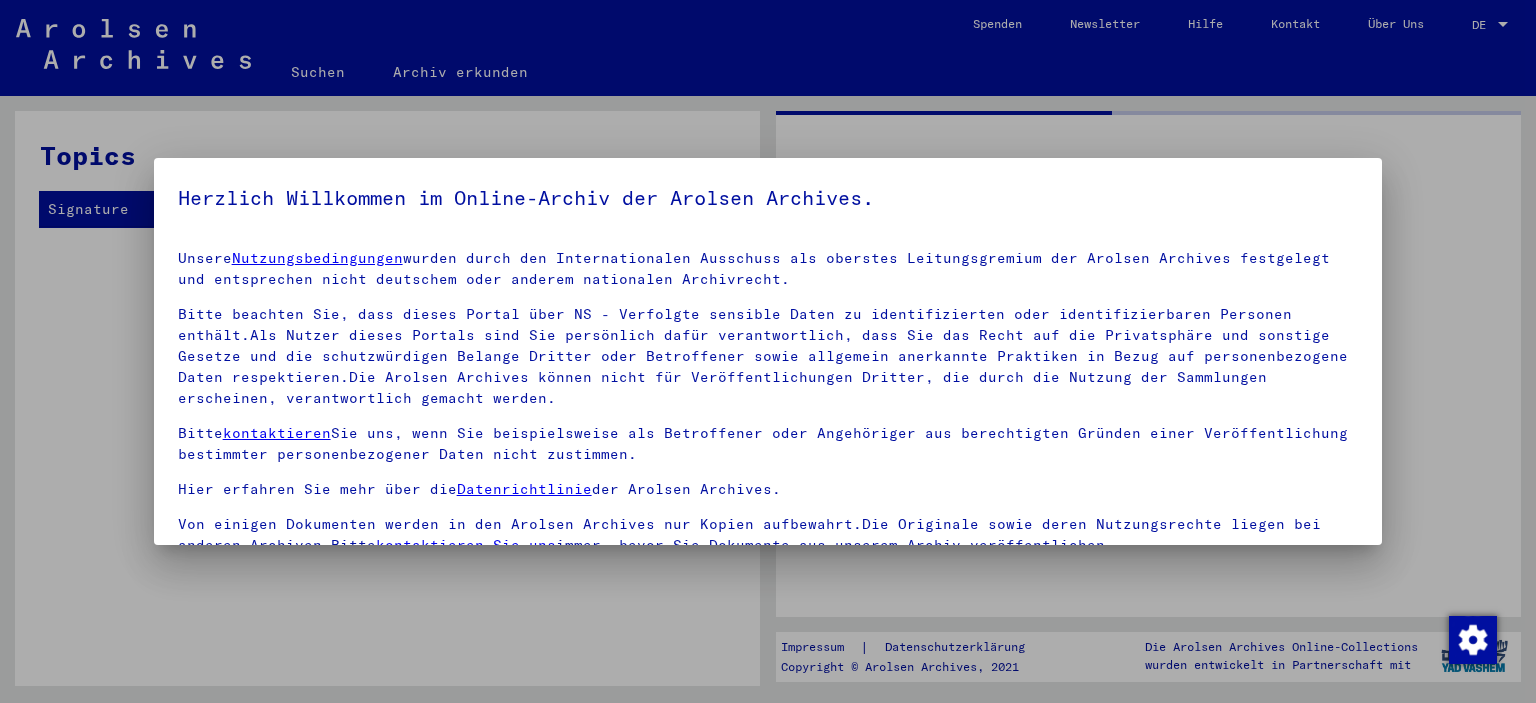 scroll, scrollTop: 0, scrollLeft: 0, axis: both 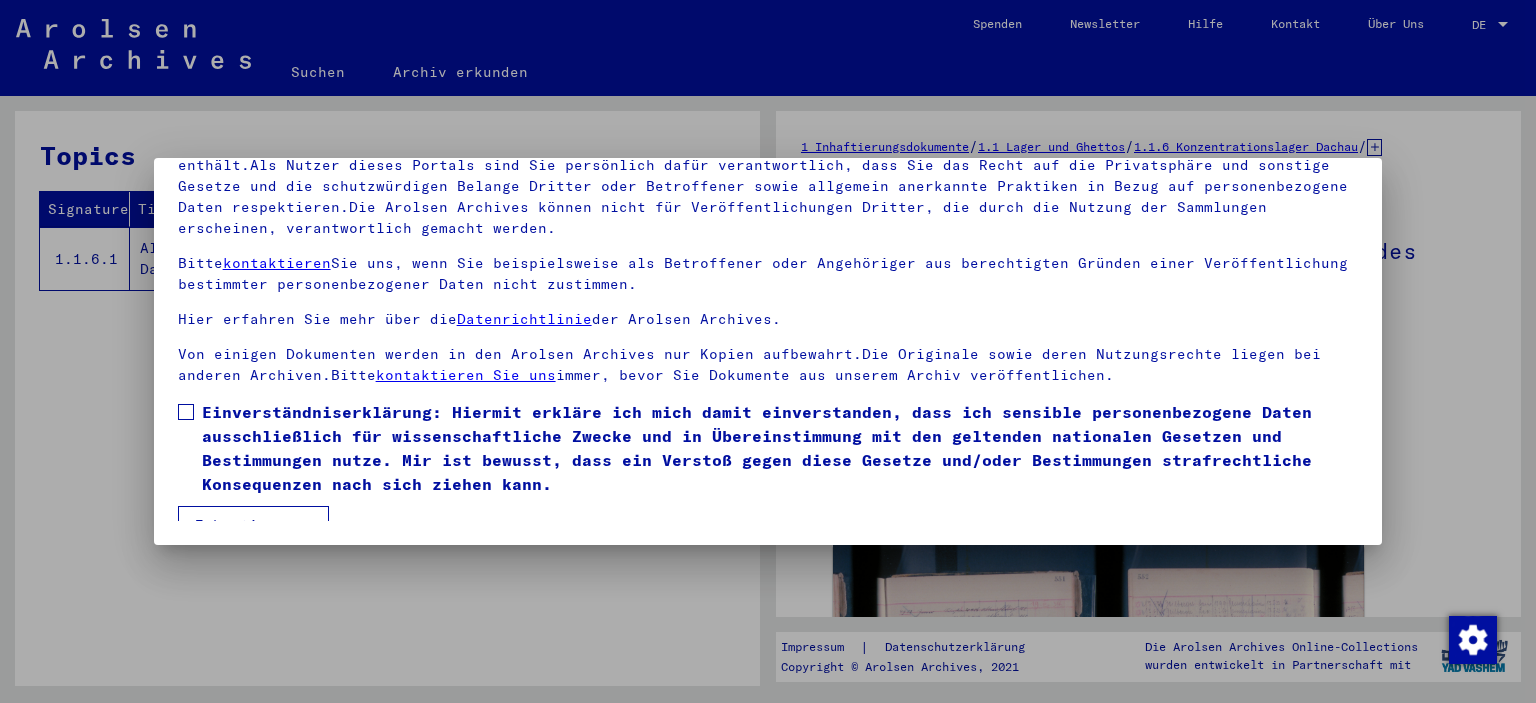 click at bounding box center (186, 412) 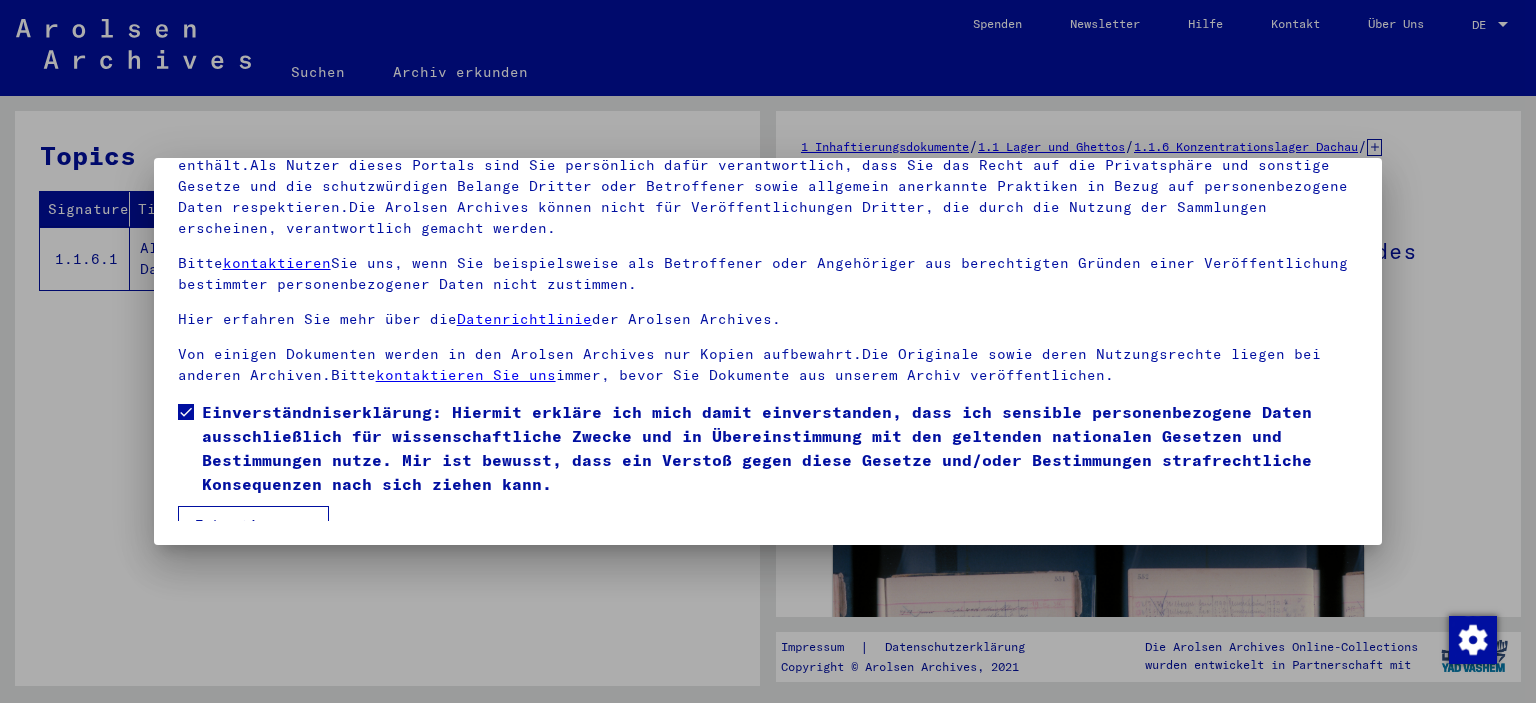 click on "Einverständniserklärung: Hiermit erkläre ich mich damit einverstanden, dass ich sensible personenbezogene Daten ausschließlich für wissenschaftliche Zwecke und in Übereinstimmung mit den geltenden nationalen Gesetzen und Bestimmungen nutze. Mir ist bewusst, dass ein Verstoß gegen diese Gesetze und/oder Bestimmungen strafrechtliche Konsequenzen nach sich ziehen kann." at bounding box center (768, 453) 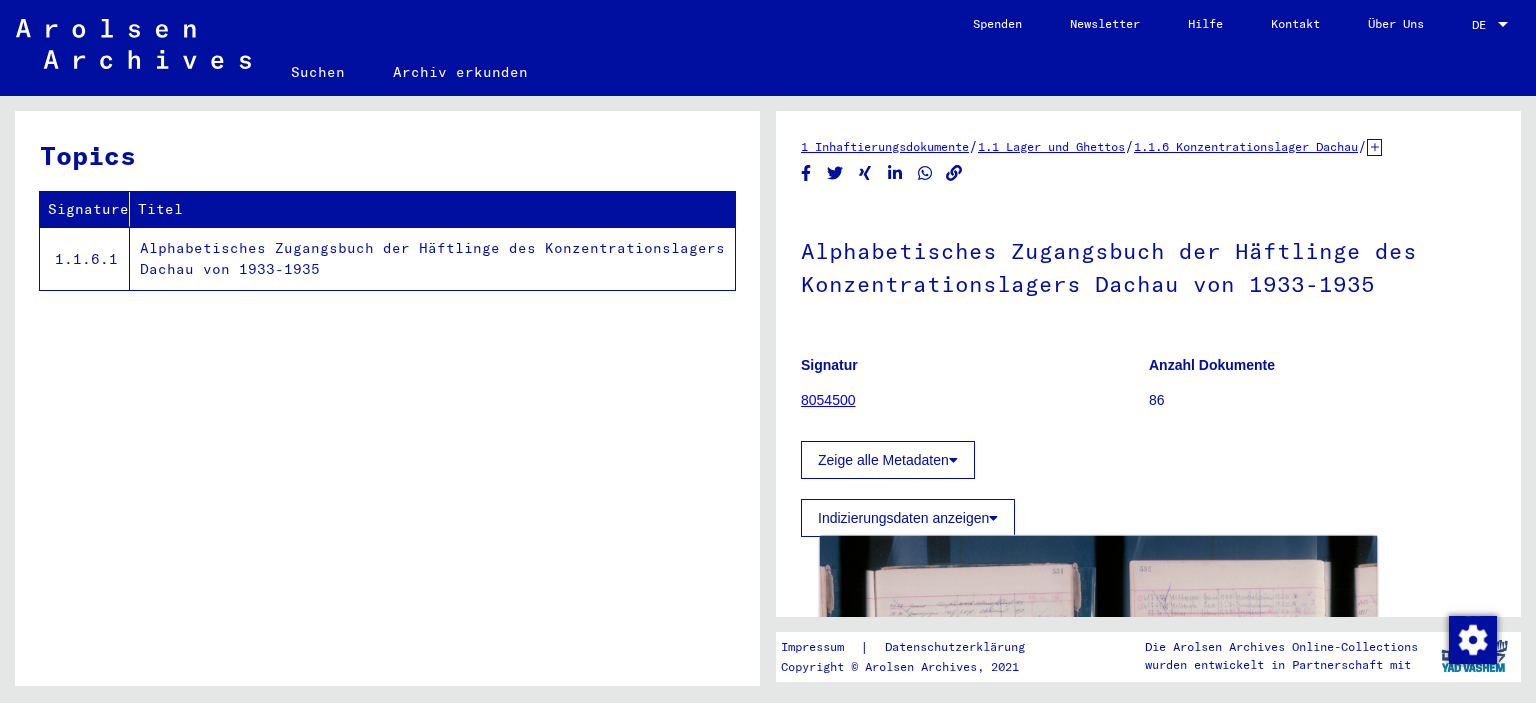 click 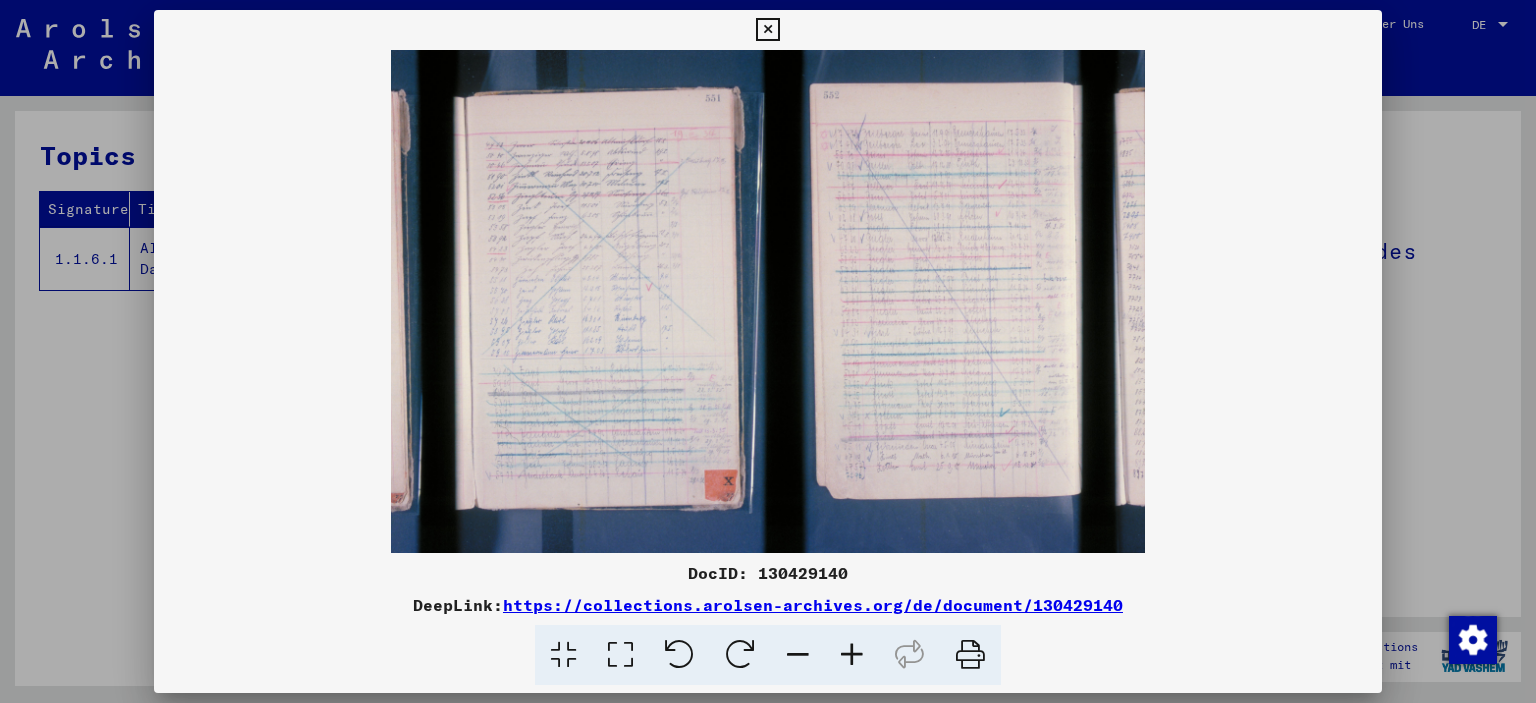 click at bounding box center [767, 30] 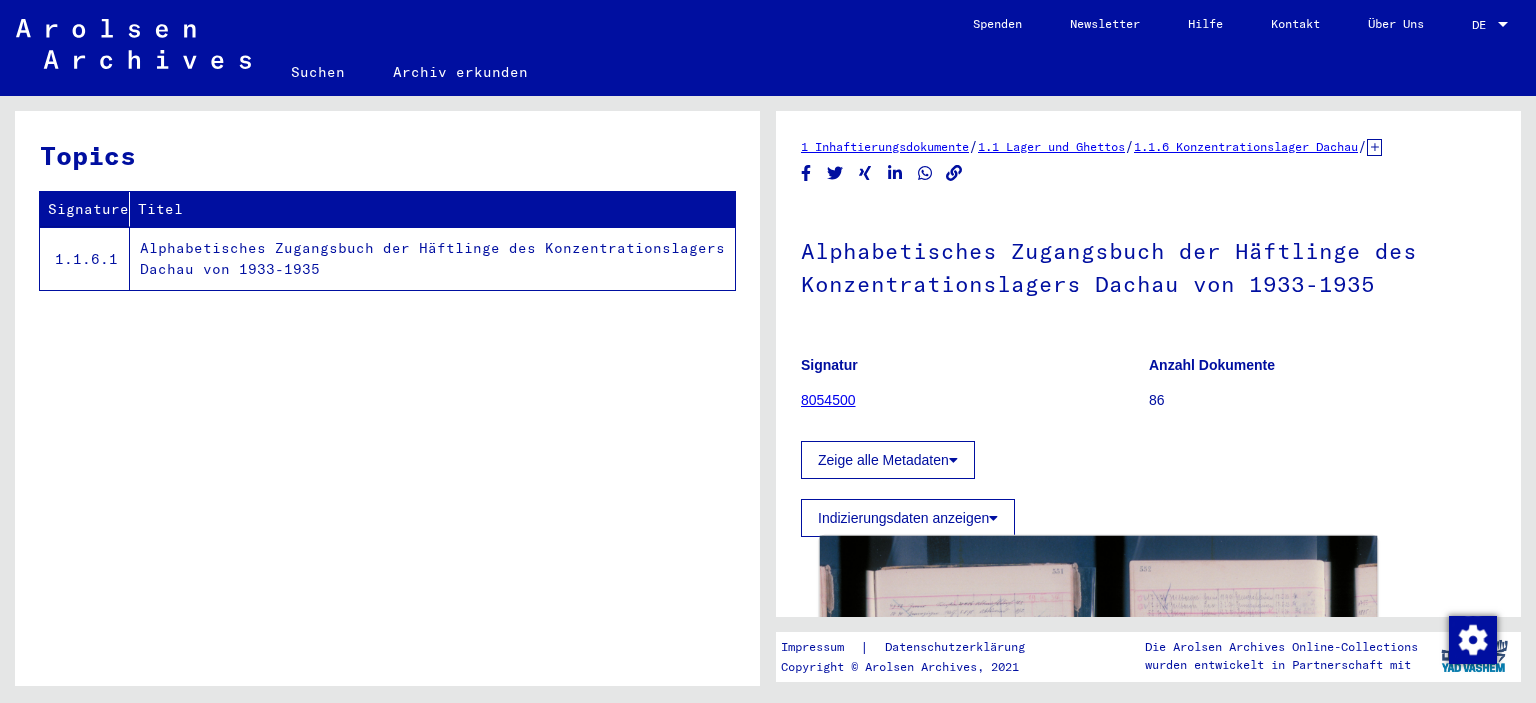 click 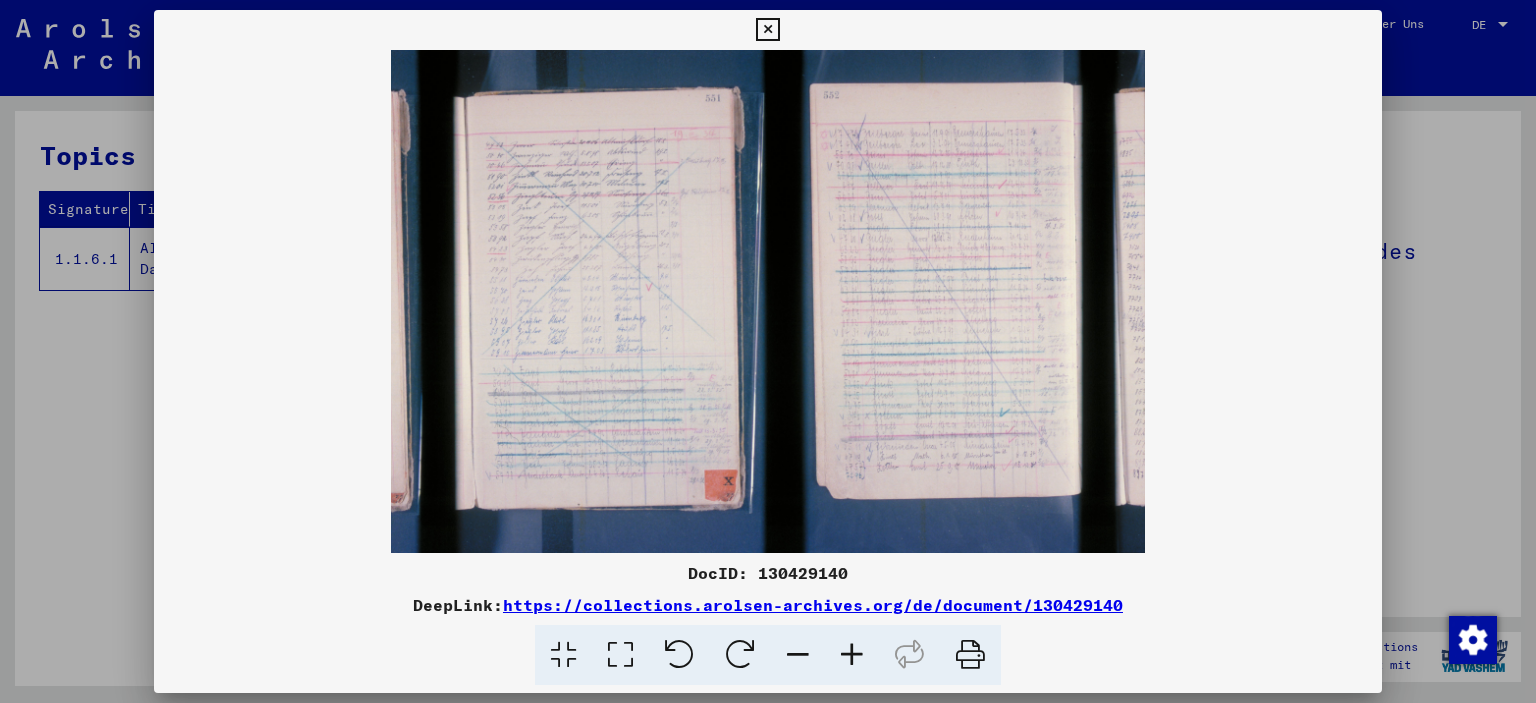 click at bounding box center (852, 655) 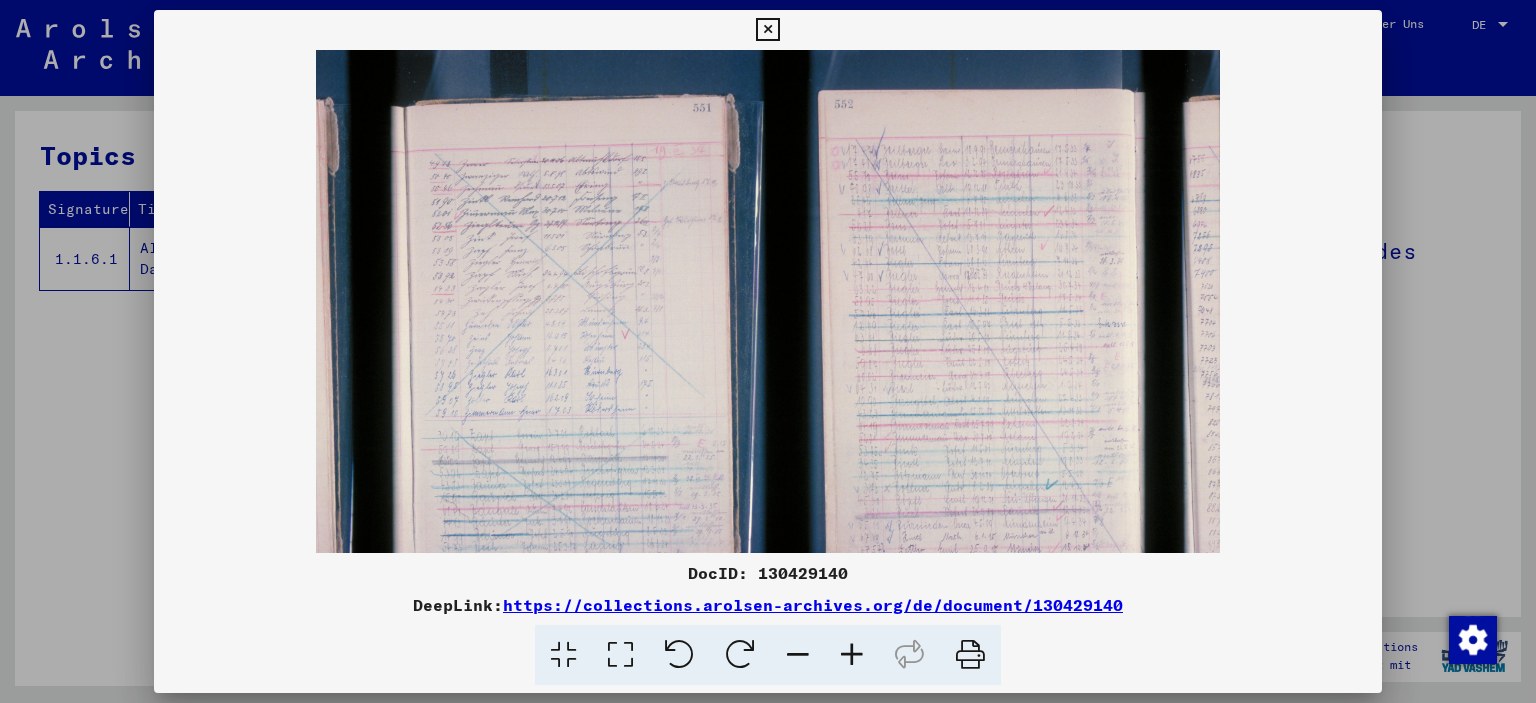 click at bounding box center (852, 655) 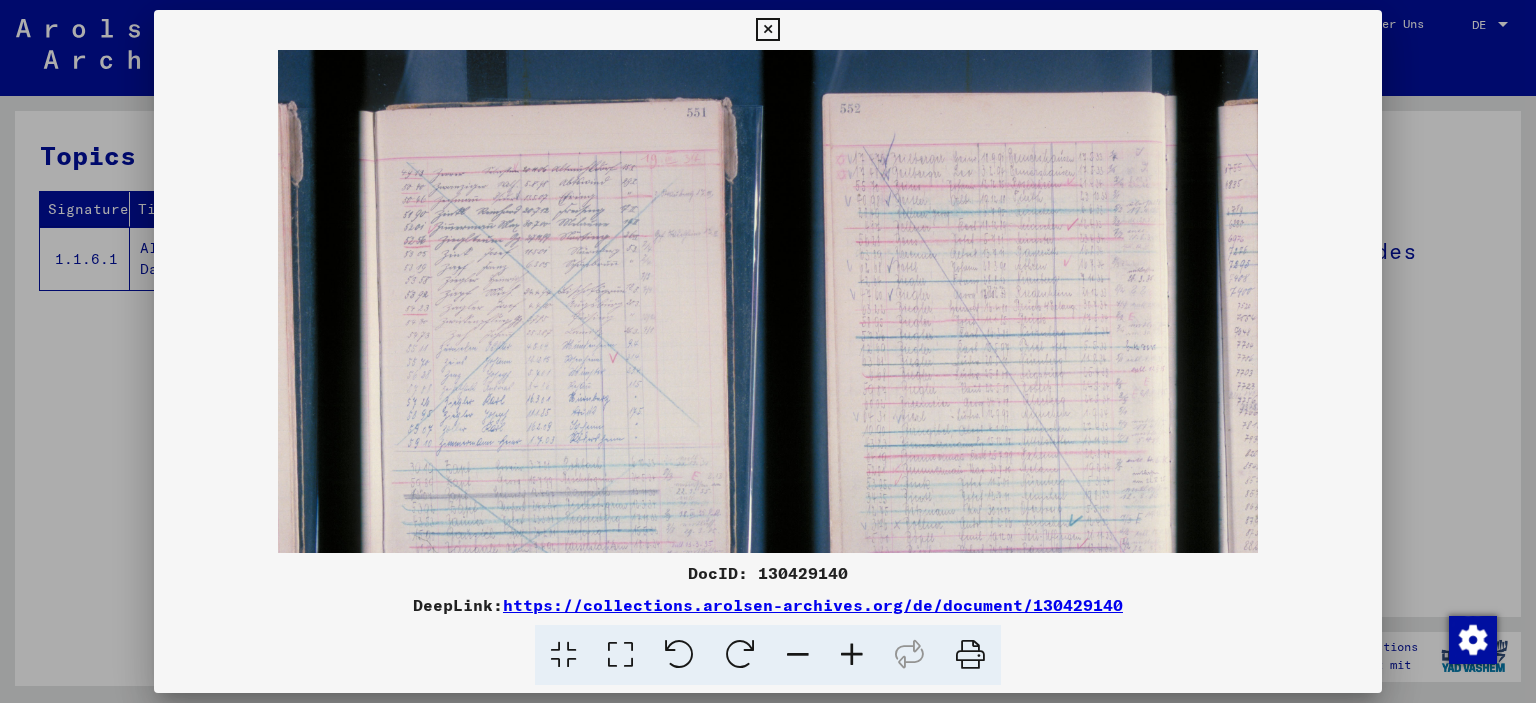 click at bounding box center (852, 655) 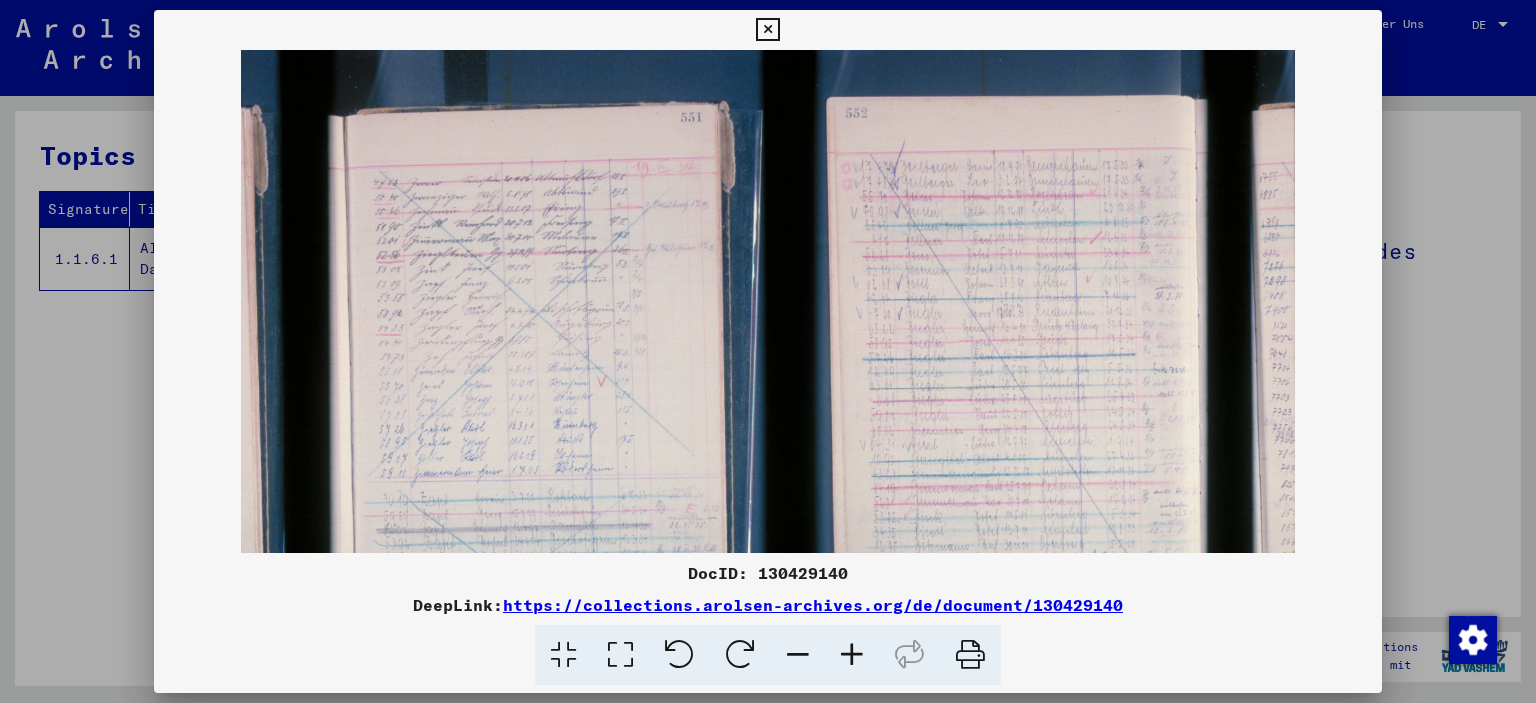 click at bounding box center [852, 655] 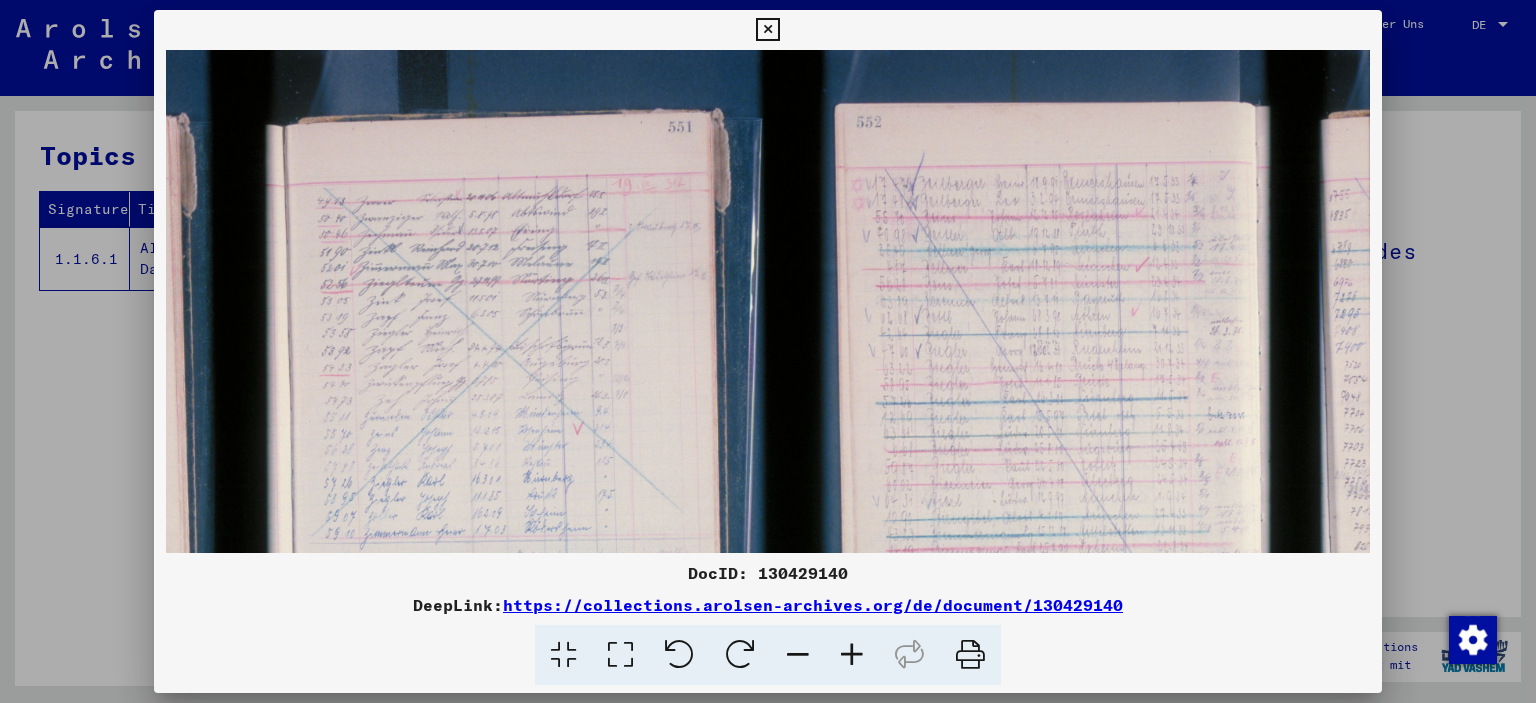 click at bounding box center [852, 655] 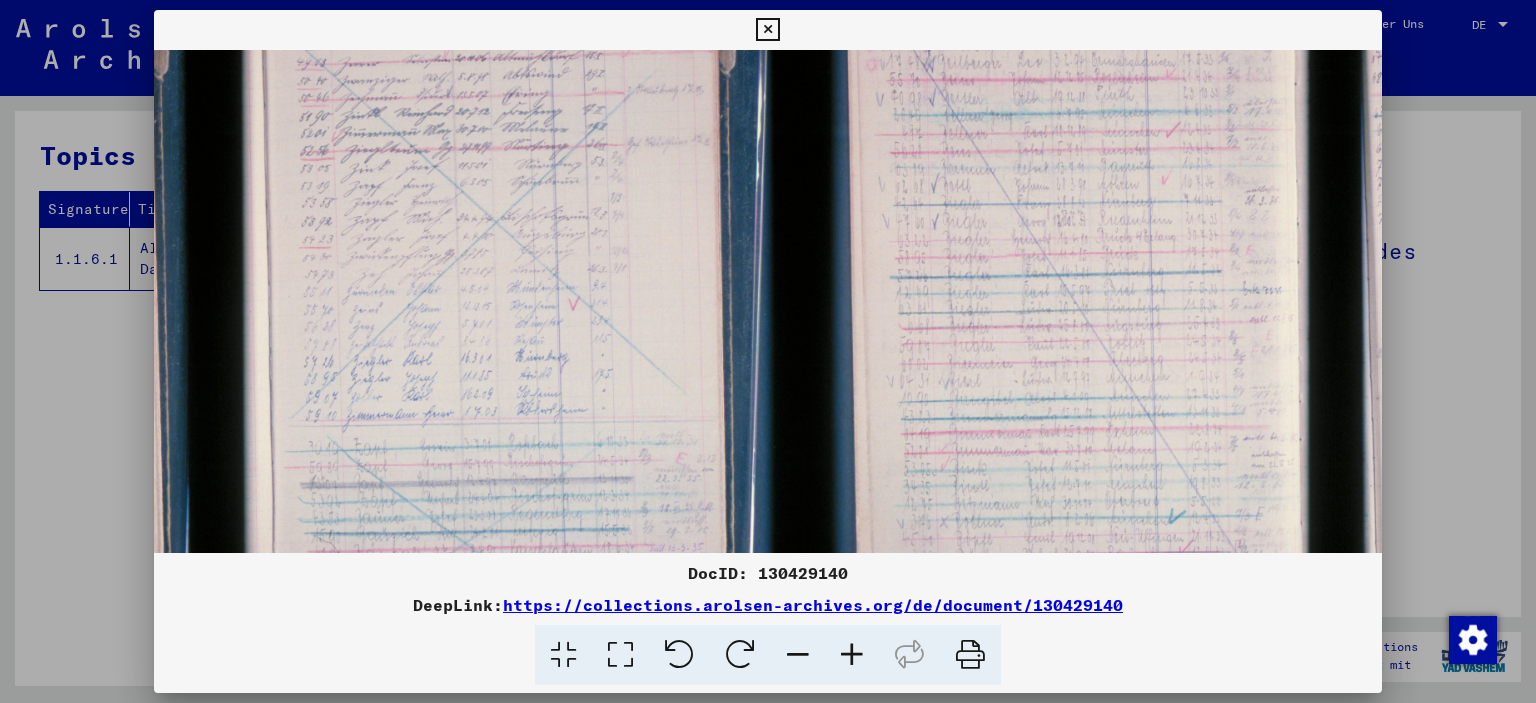 scroll, scrollTop: 150, scrollLeft: 18, axis: both 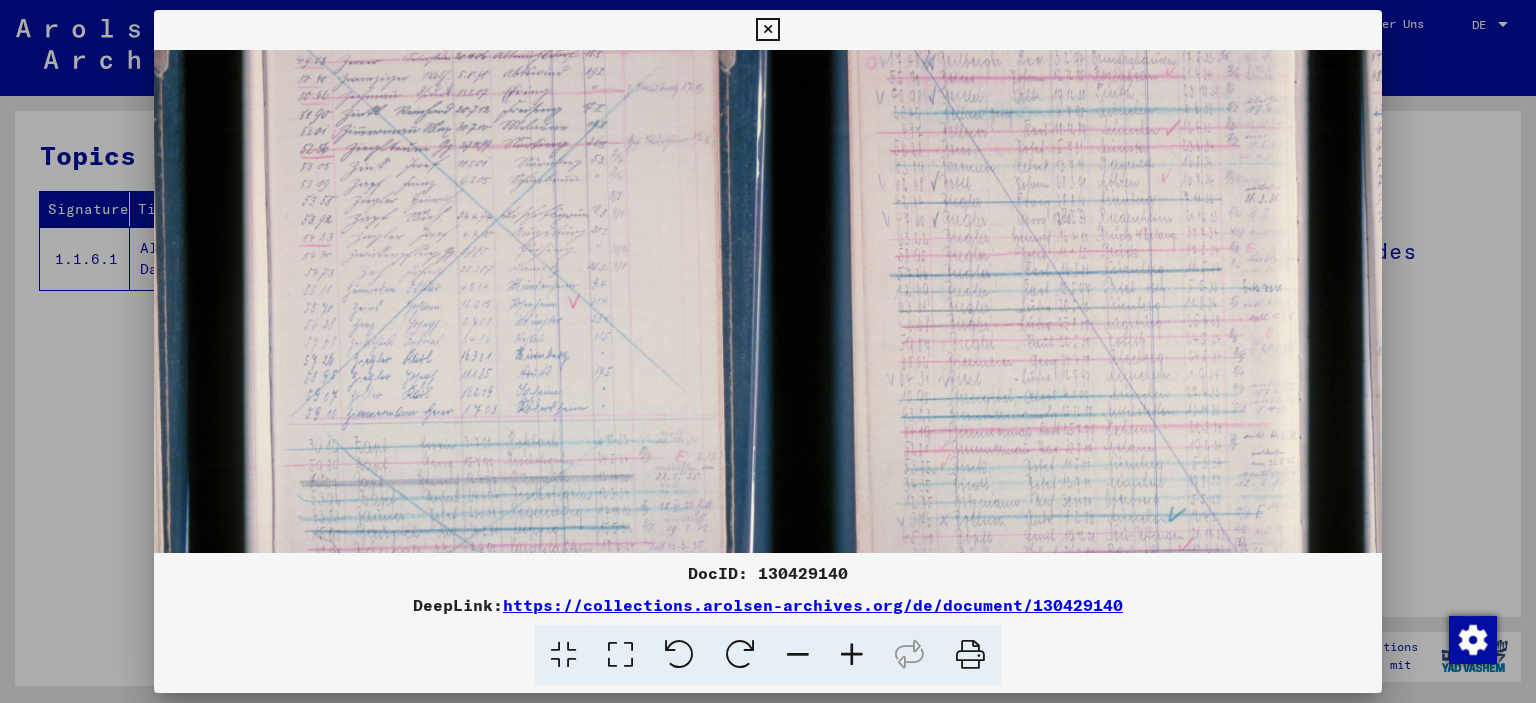 drag, startPoint x: 648, startPoint y: 473, endPoint x: 631, endPoint y: 327, distance: 146.98639 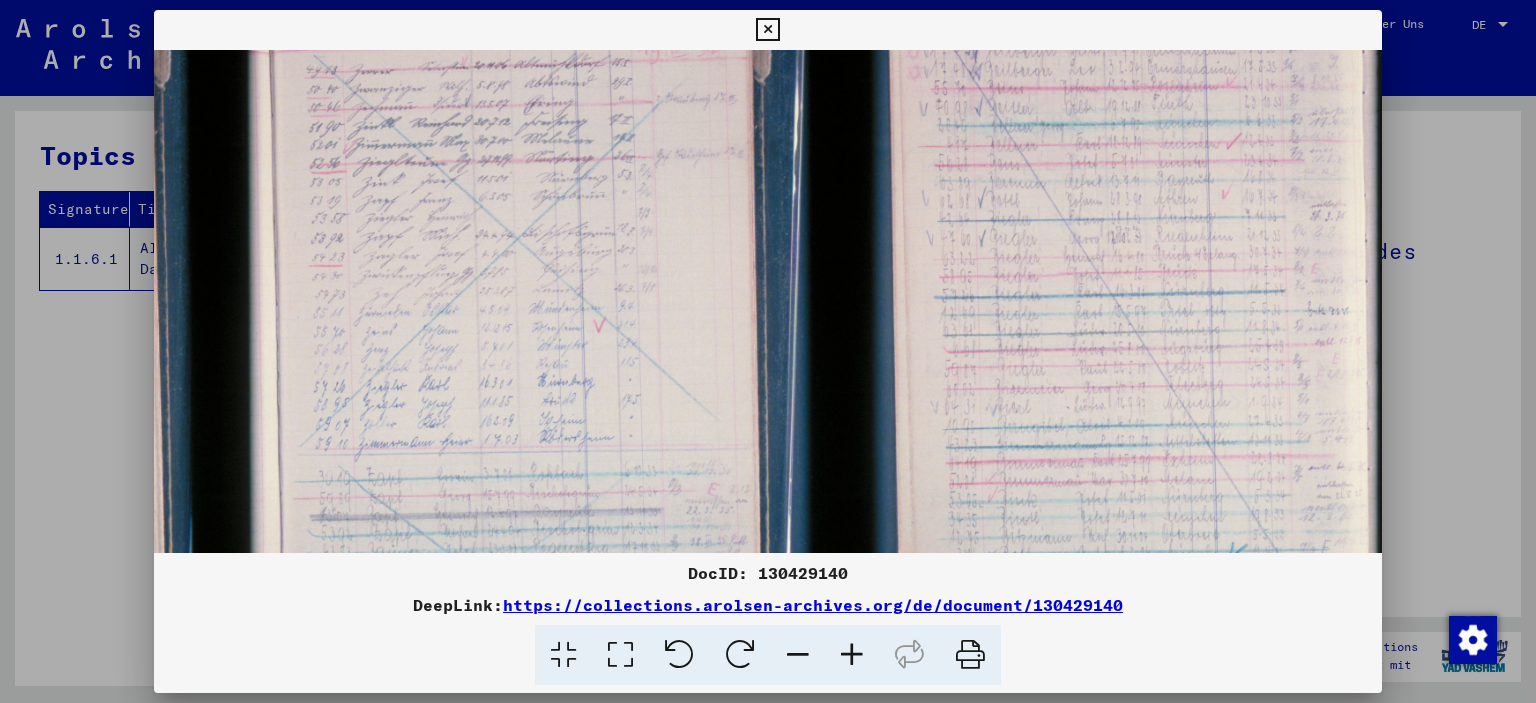 click at bounding box center (852, 655) 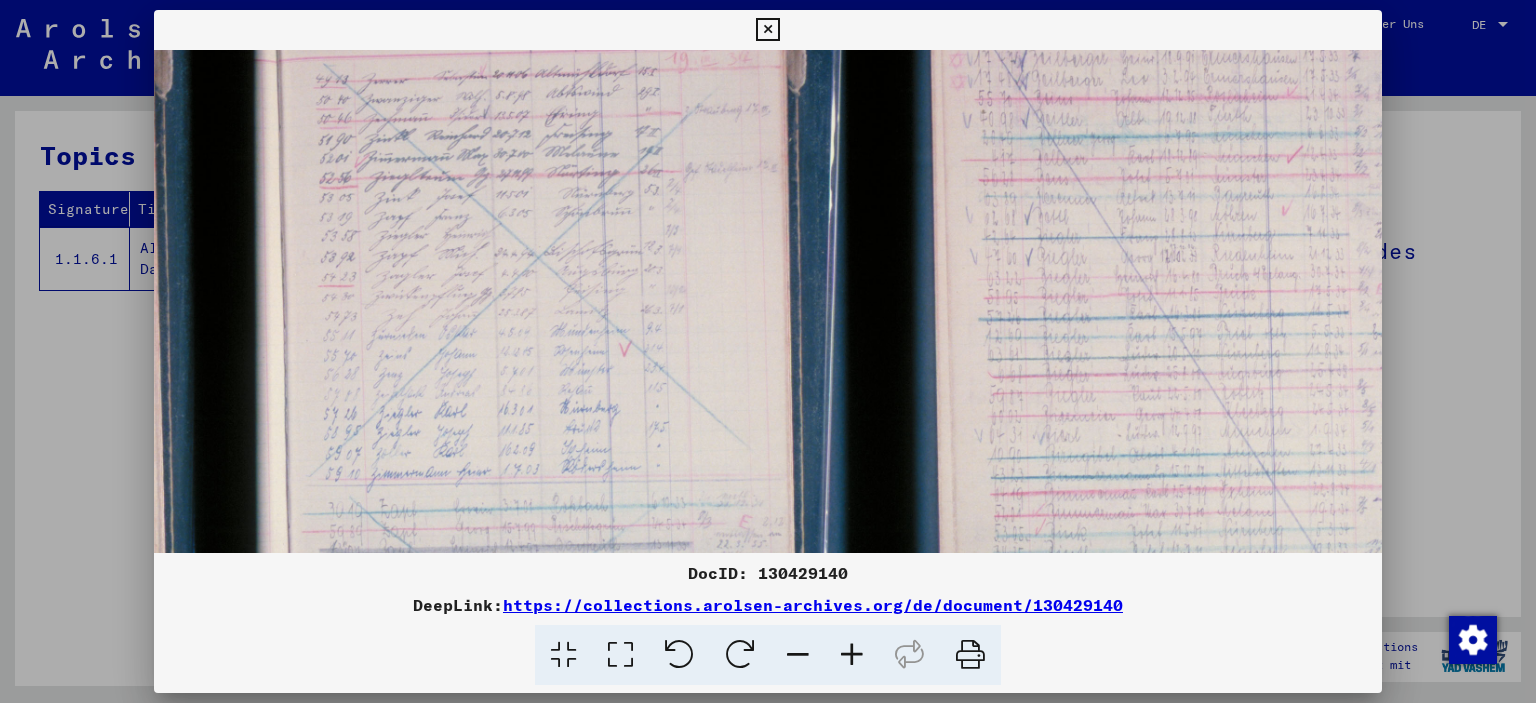 click at bounding box center [852, 655] 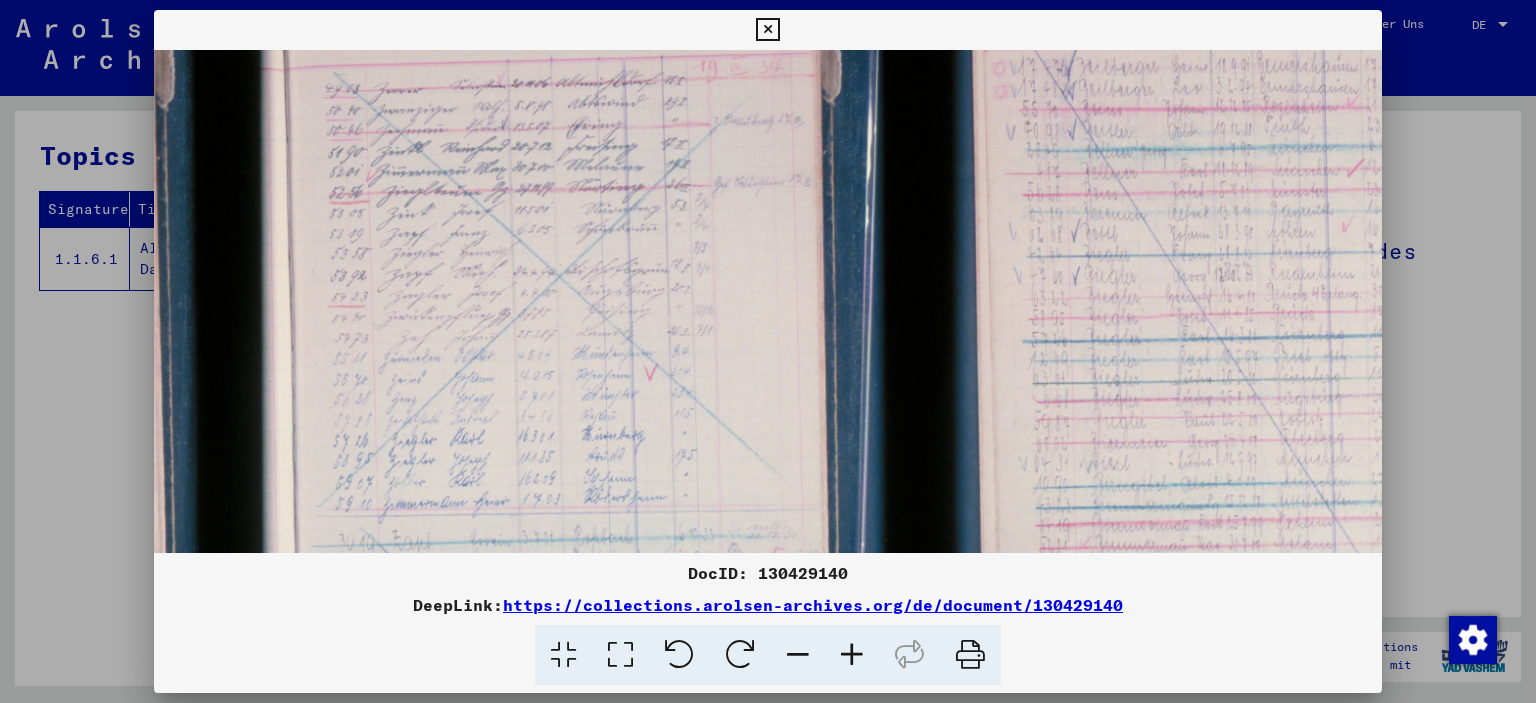 click at bounding box center [852, 655] 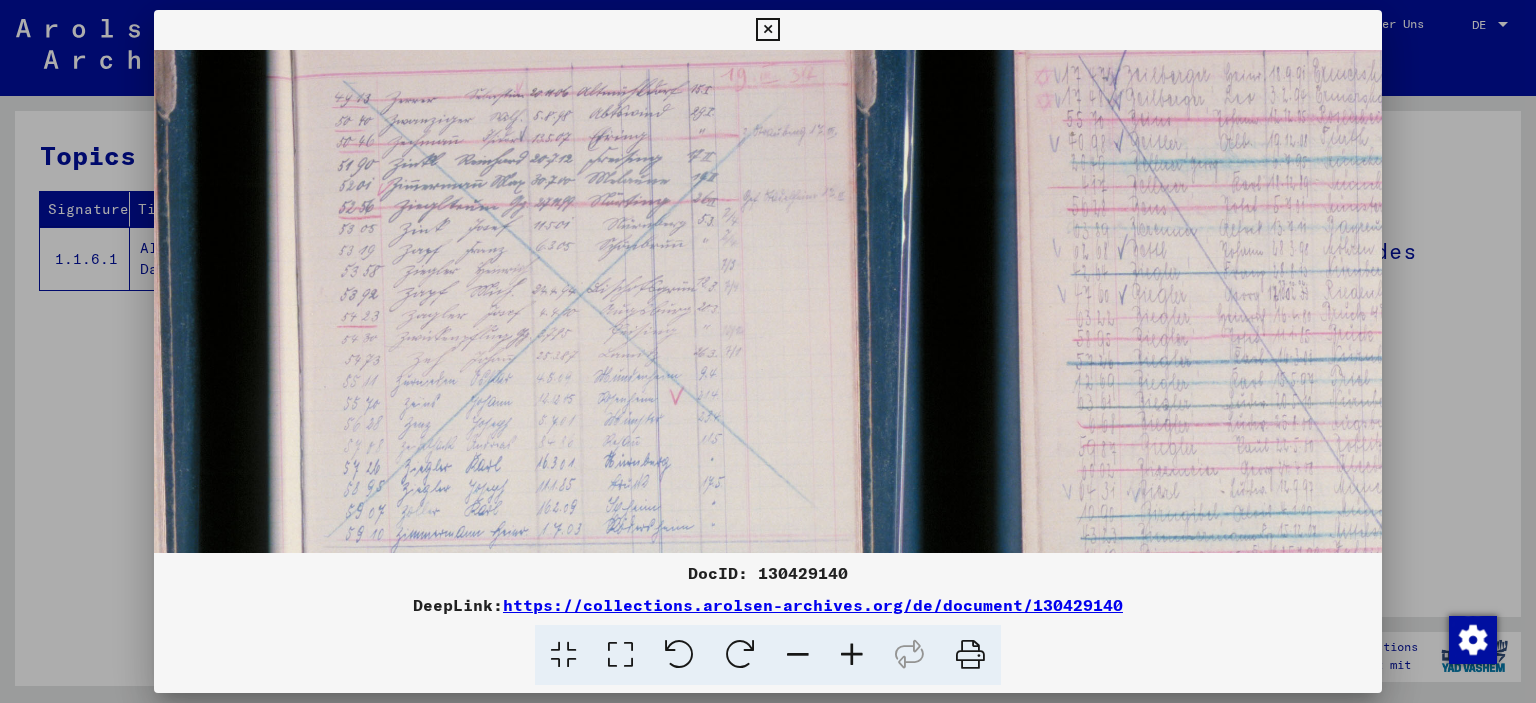 click at bounding box center (852, 655) 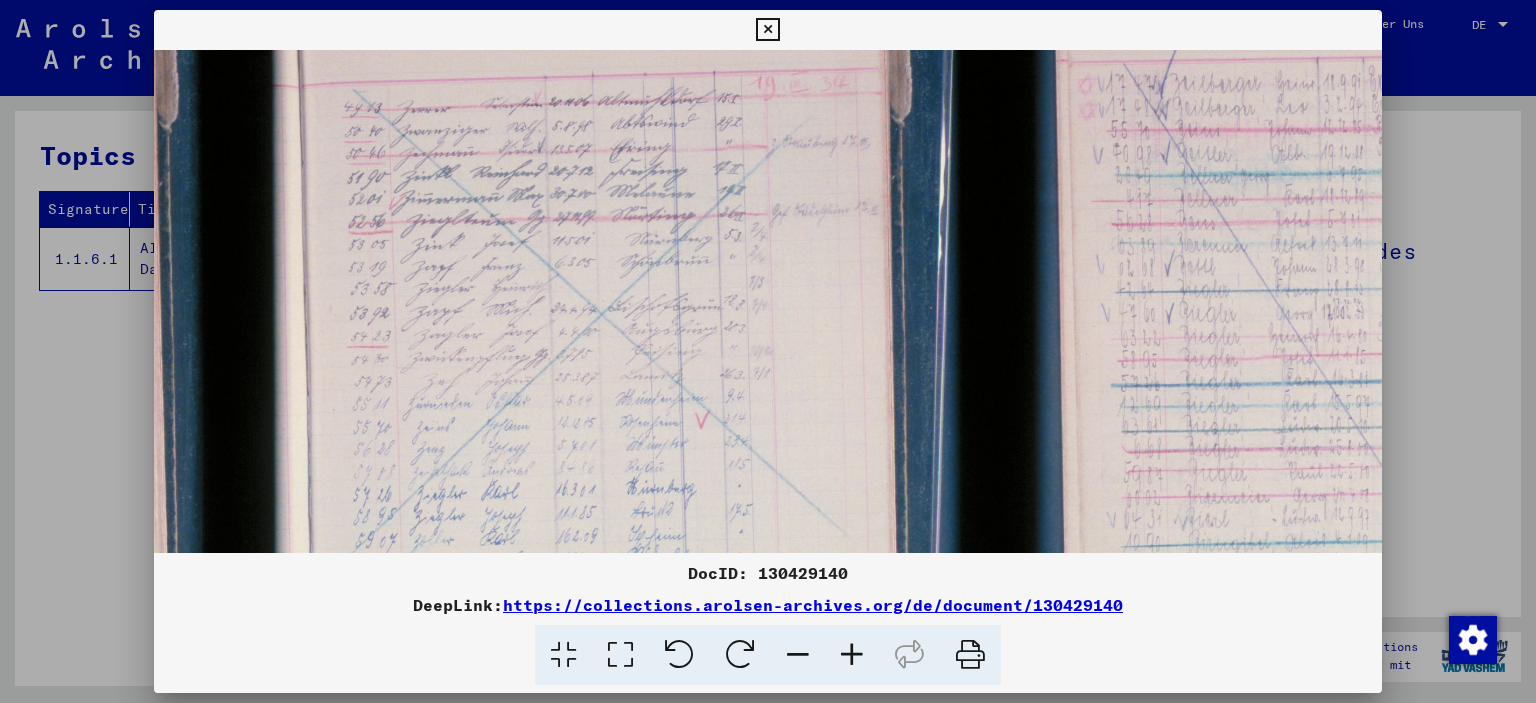 click at bounding box center [852, 655] 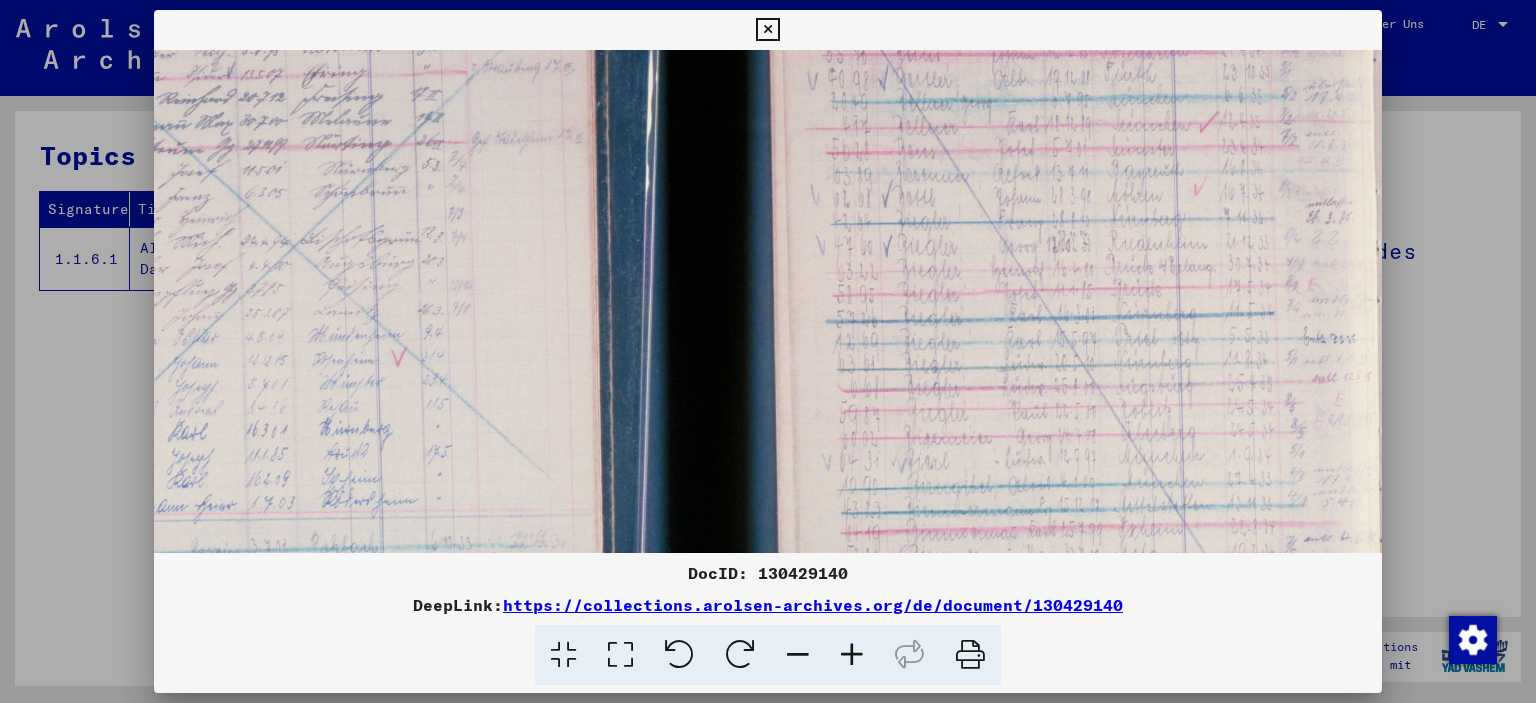 drag, startPoint x: 802, startPoint y: 439, endPoint x: 475, endPoint y: 350, distance: 338.89526 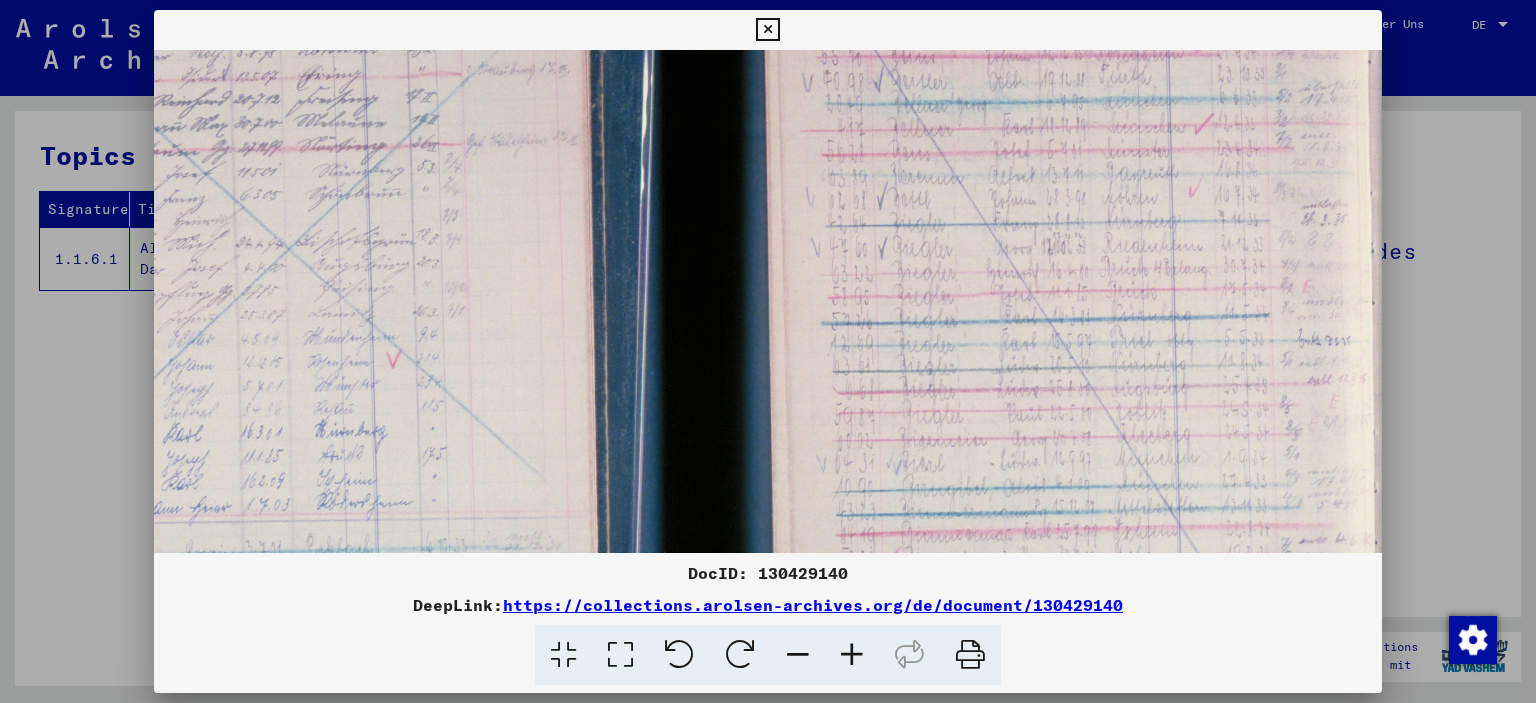 click at bounding box center (767, 30) 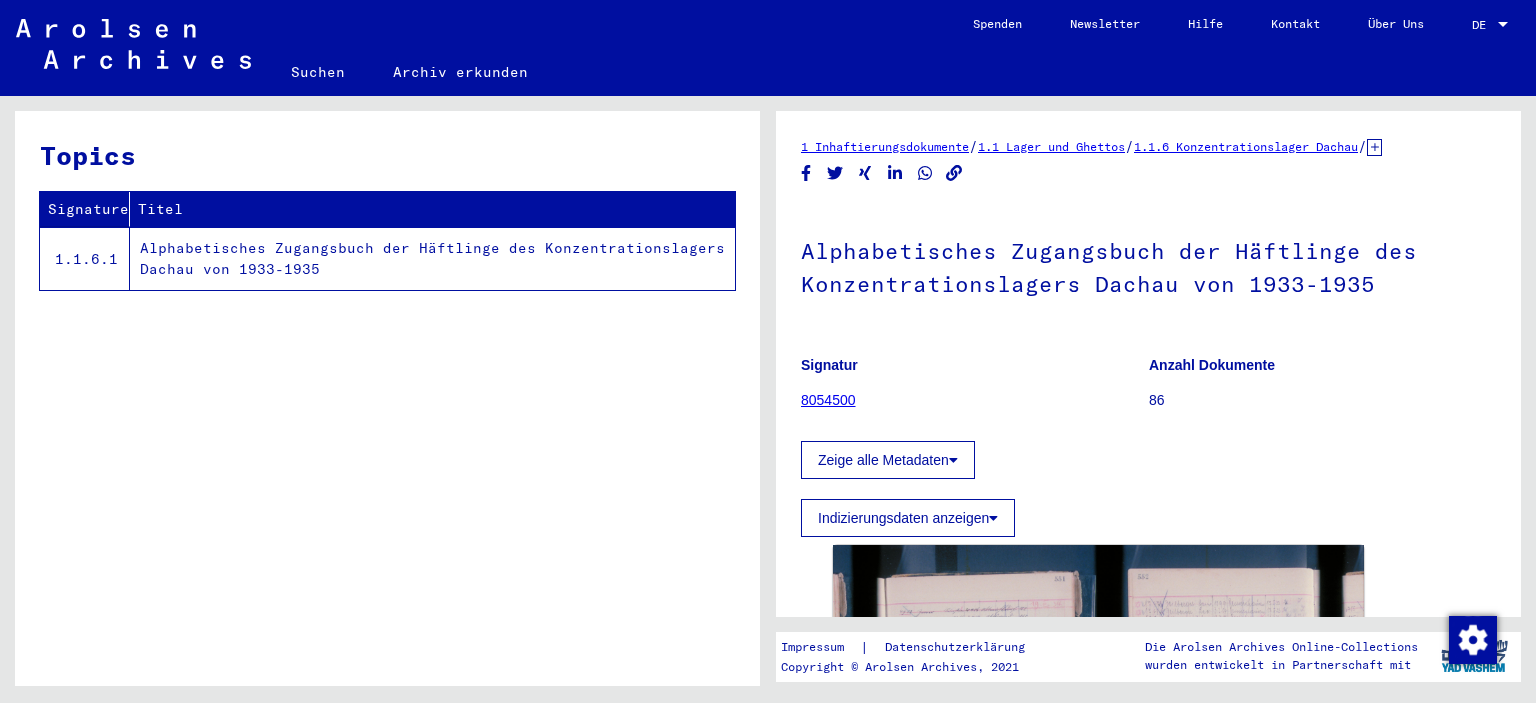 click on "Suchen" 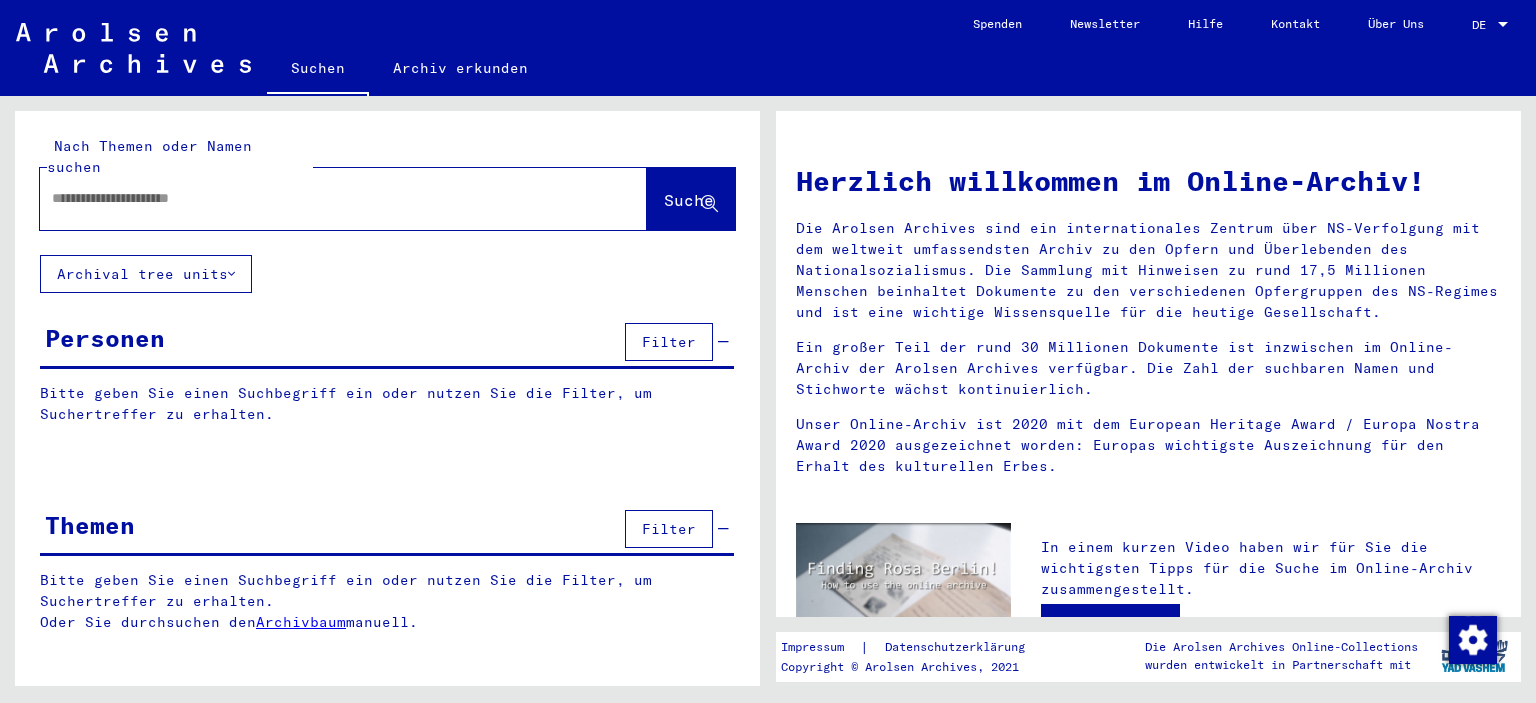 click at bounding box center [319, 198] 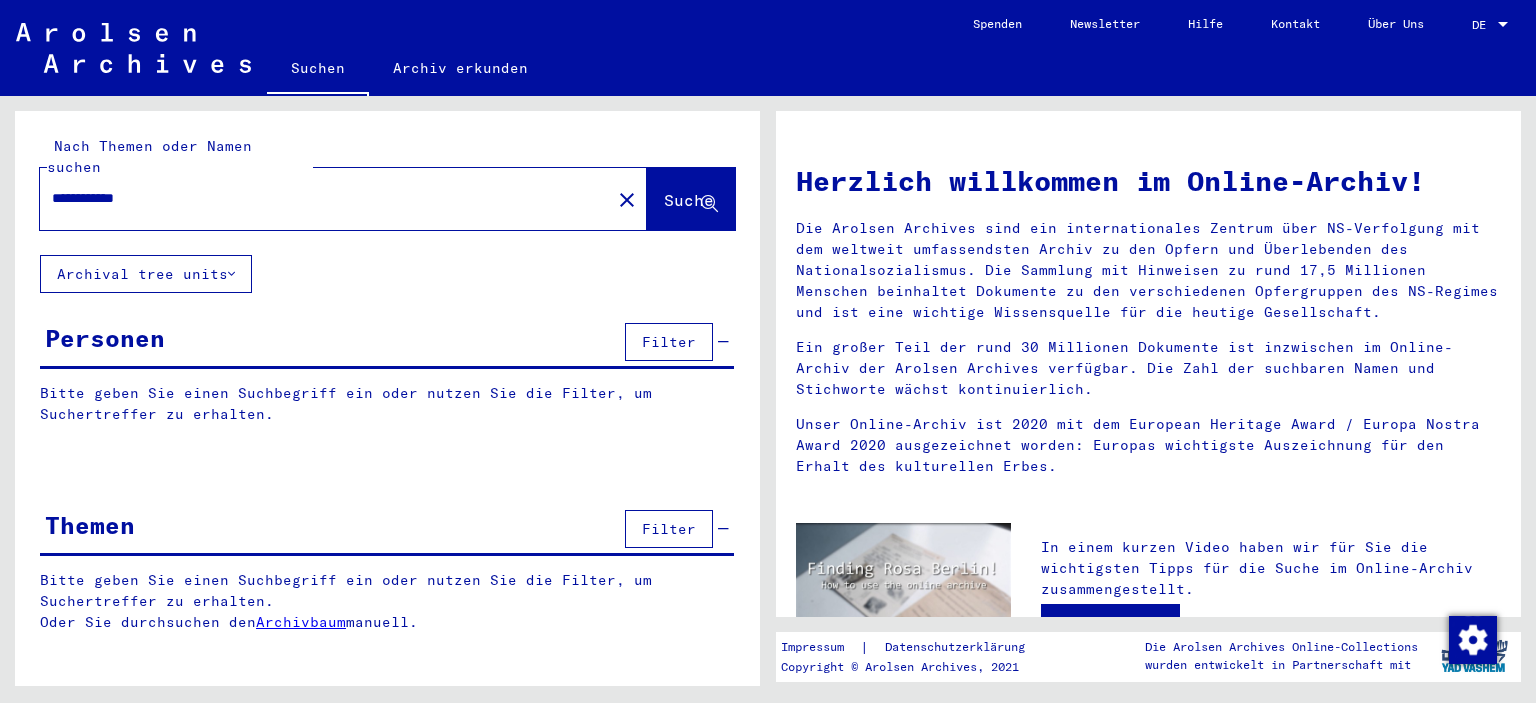 click on "Suche" 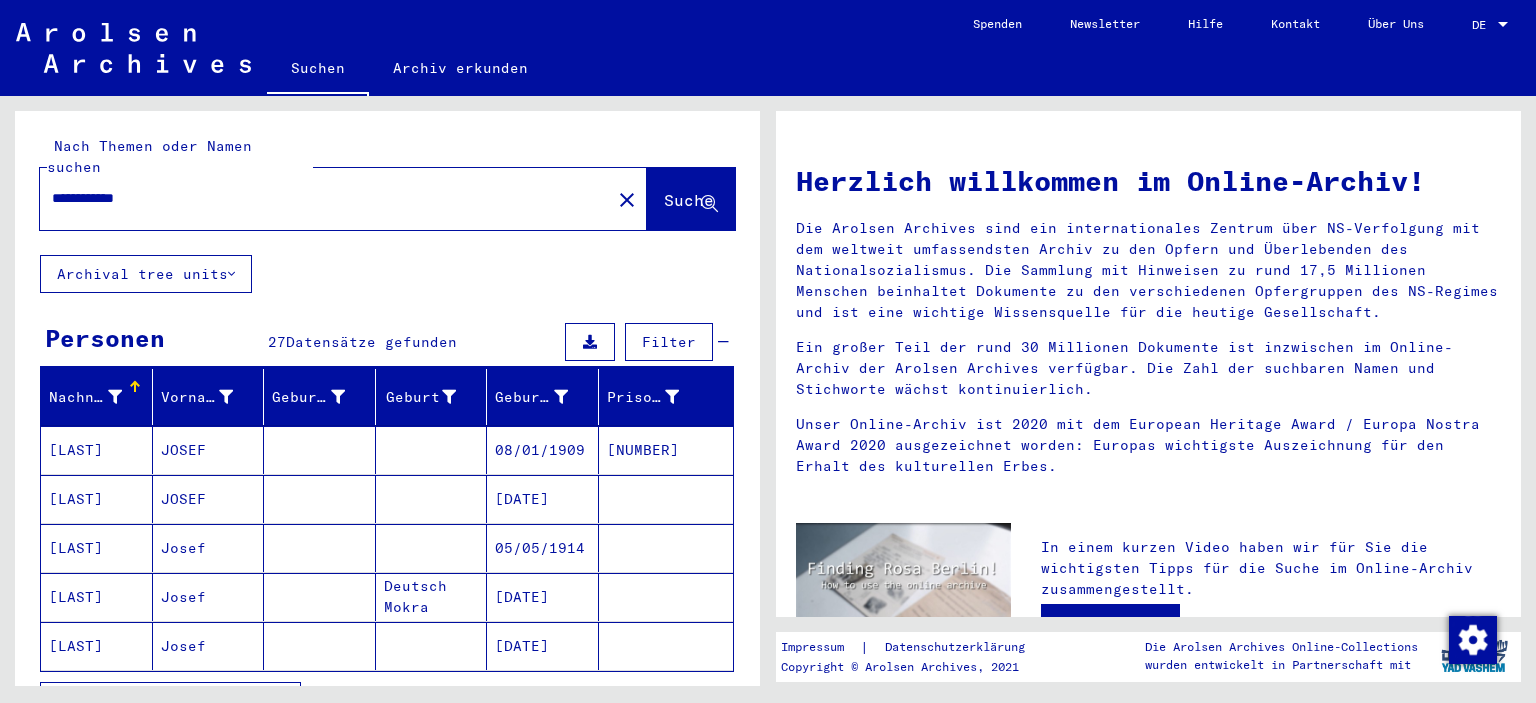 click on "**********" at bounding box center [319, 198] 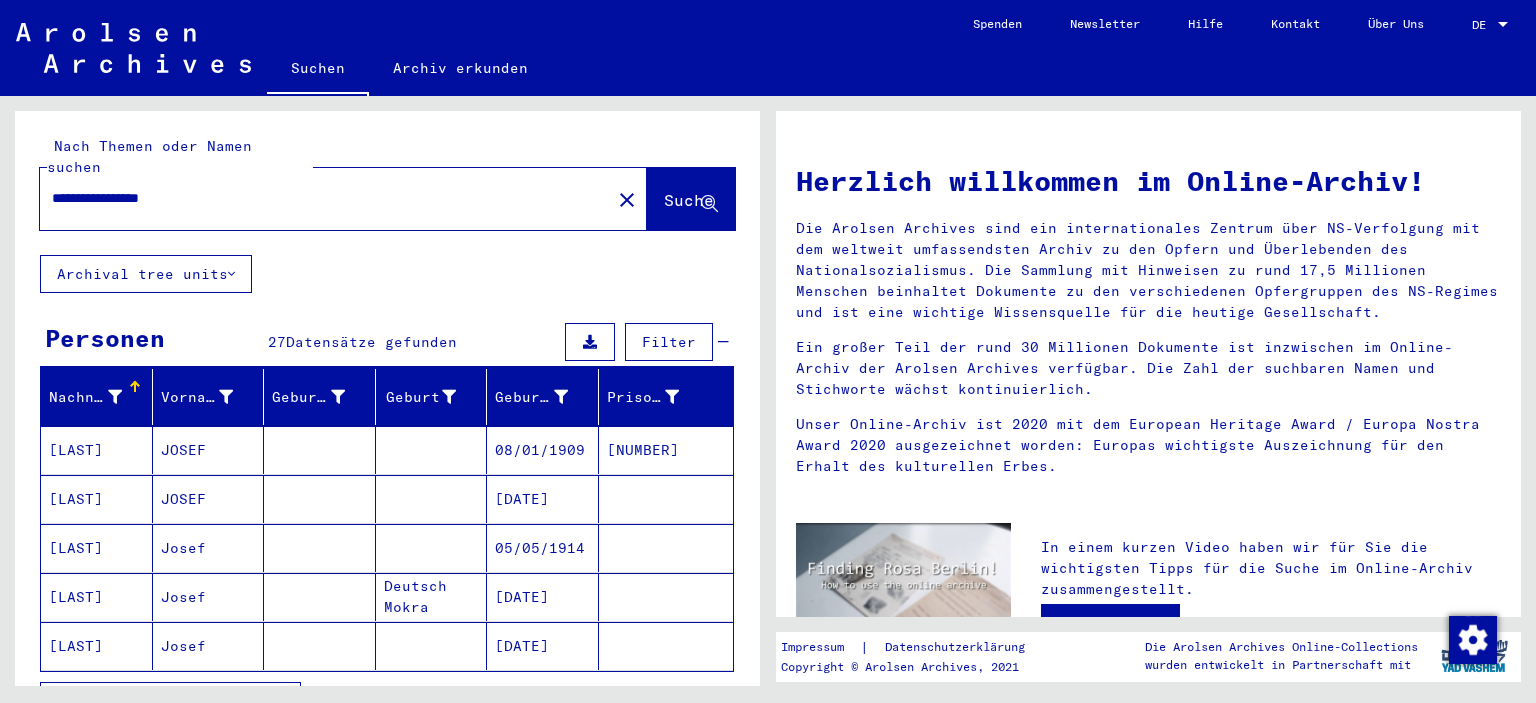 type on "**********" 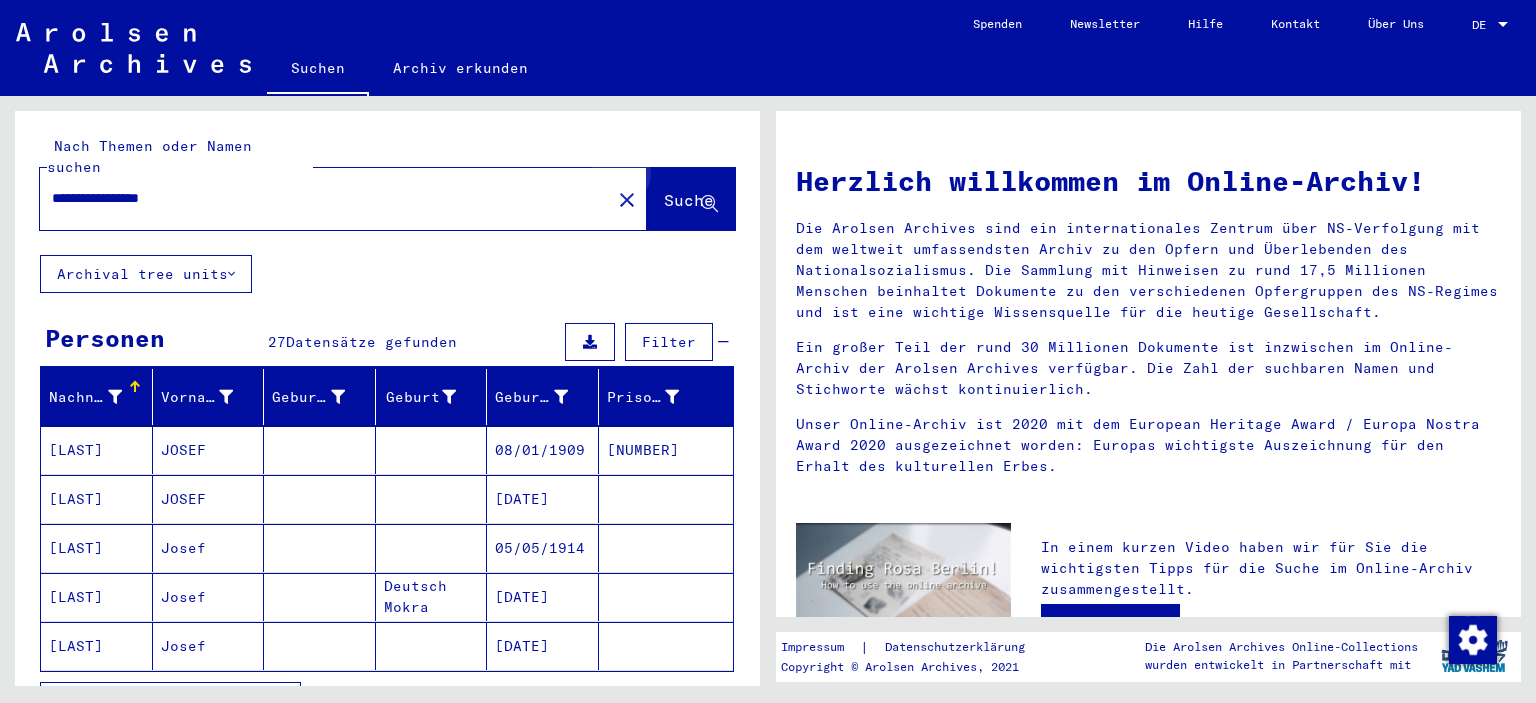 click on "Suche" 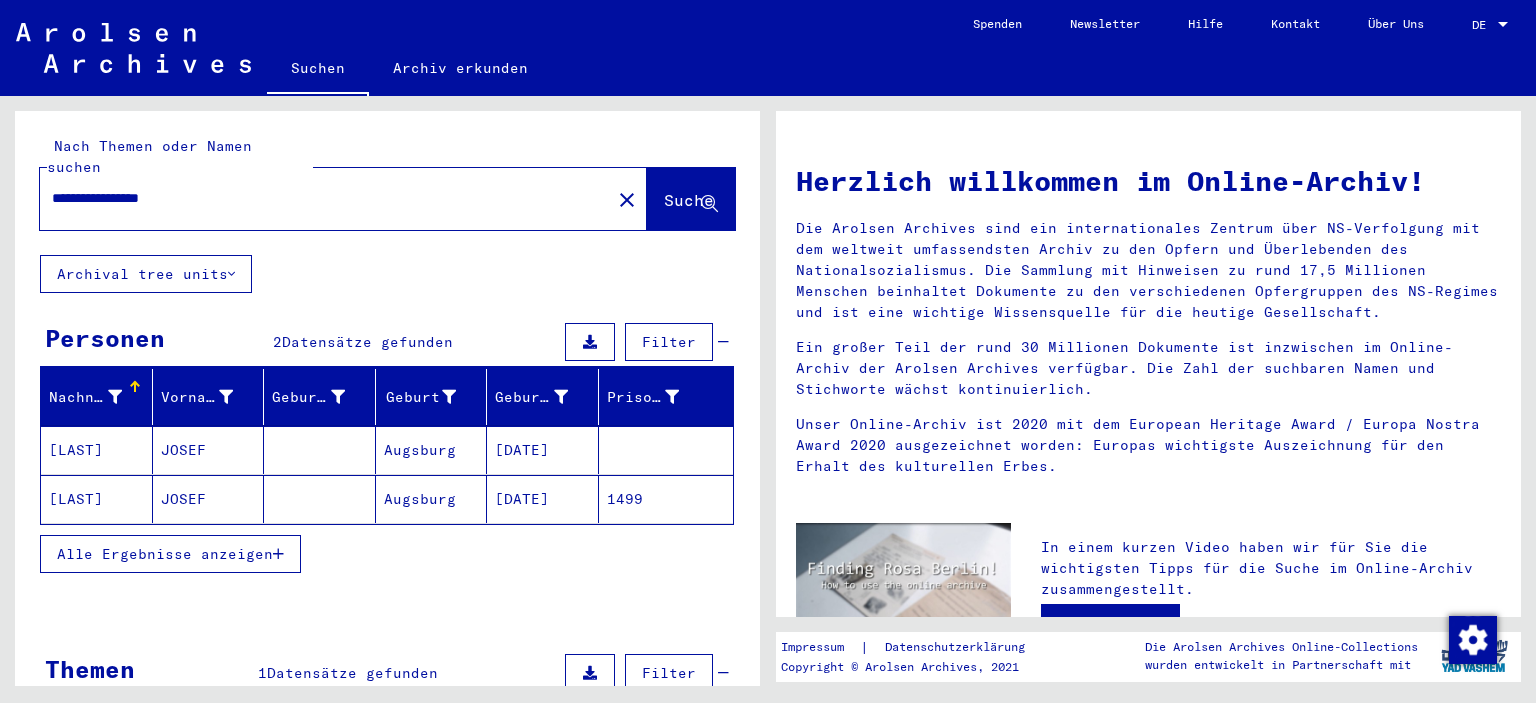 click on "Augsburg" at bounding box center [432, 499] 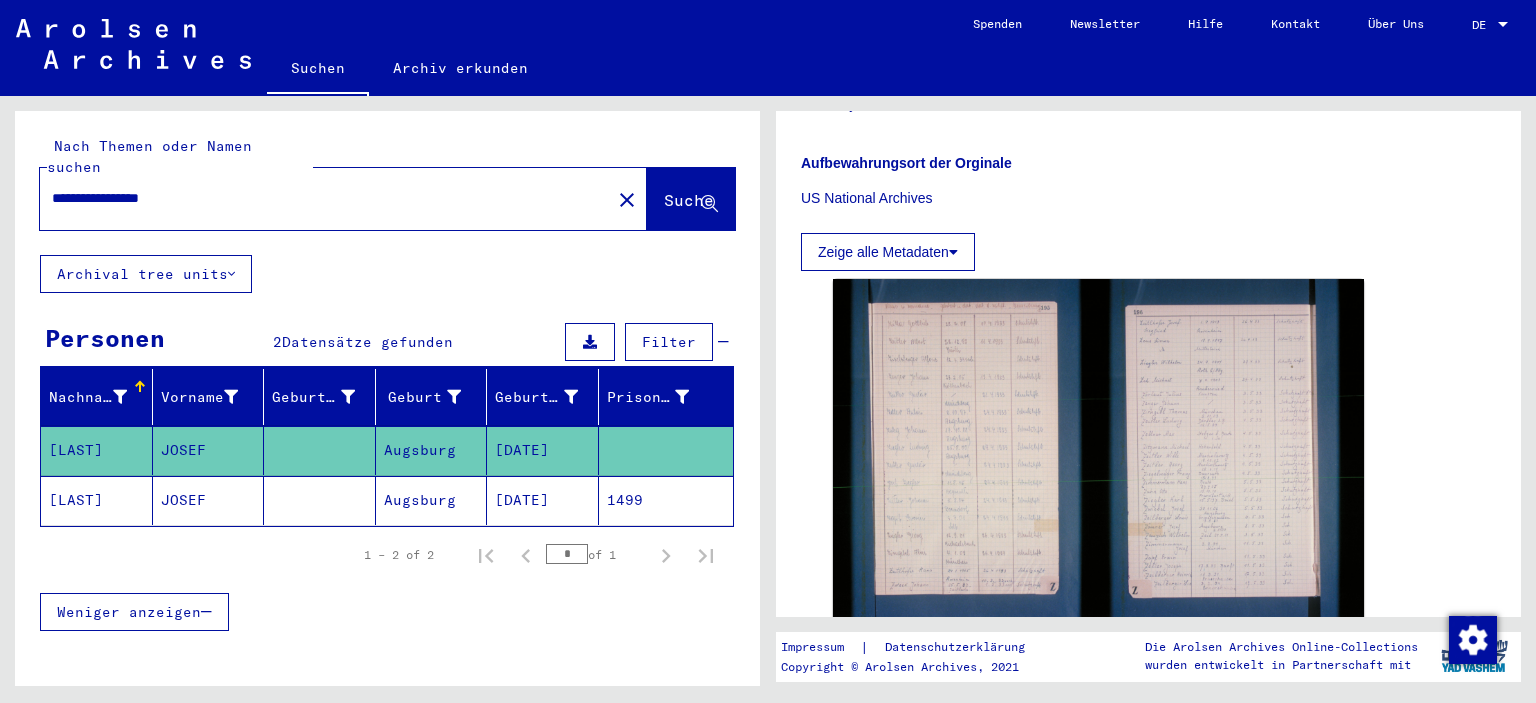 scroll, scrollTop: 547, scrollLeft: 0, axis: vertical 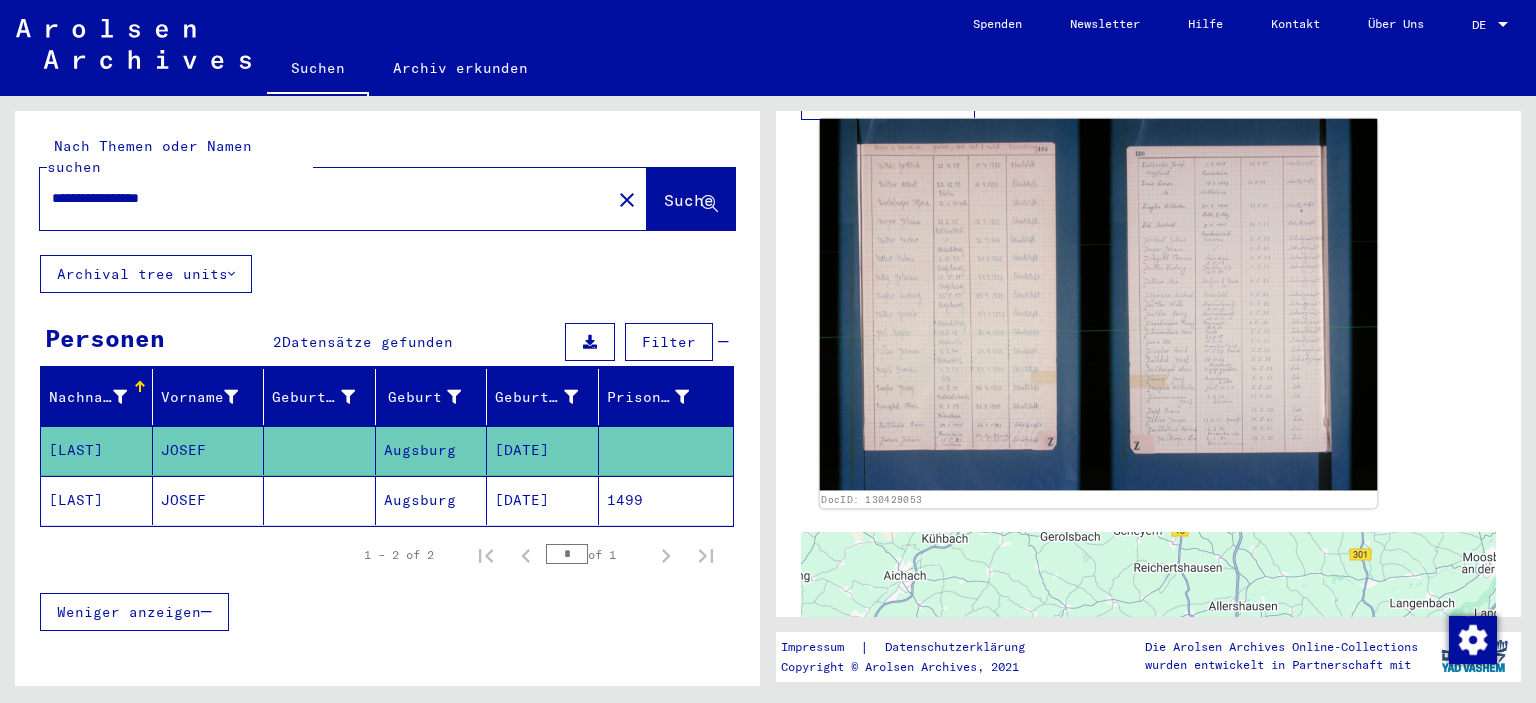 click 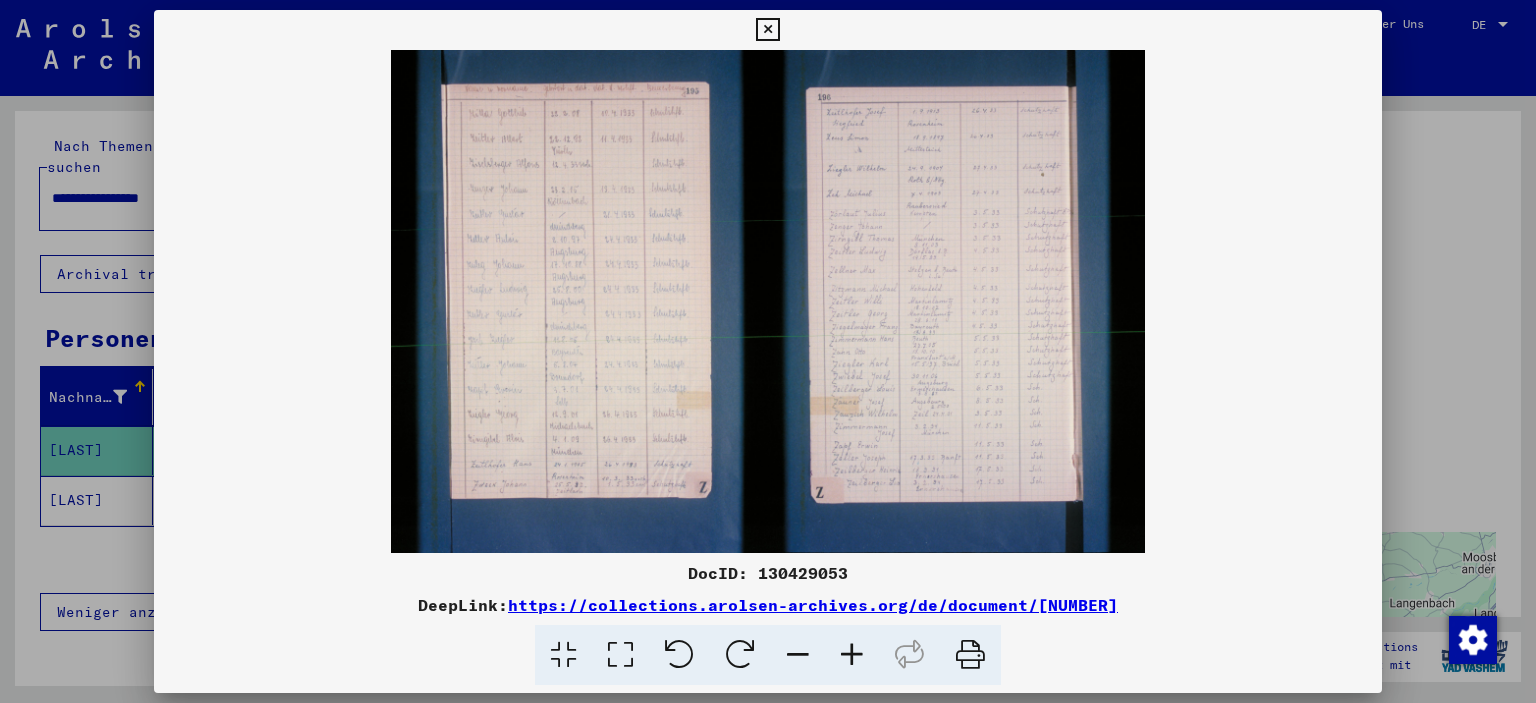 click at bounding box center (852, 655) 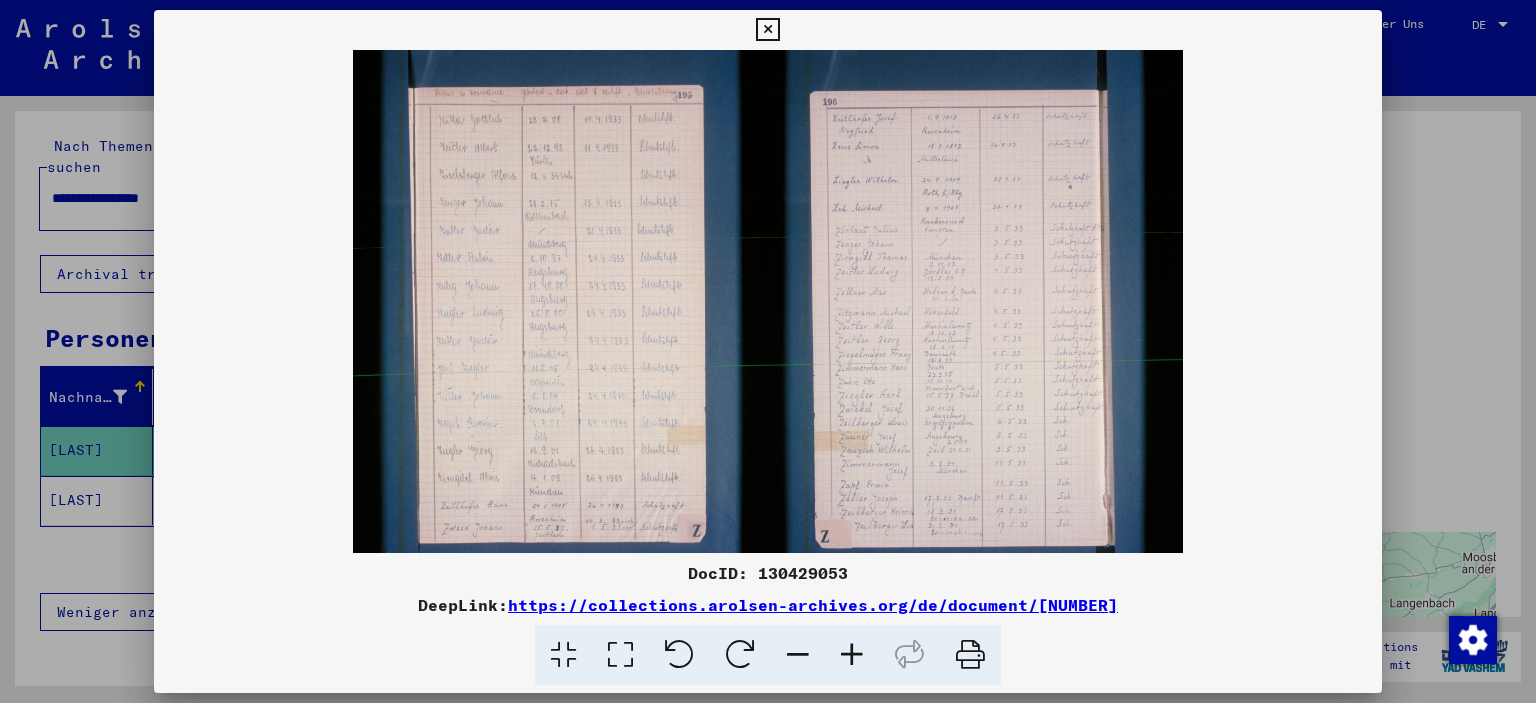 click at bounding box center (852, 655) 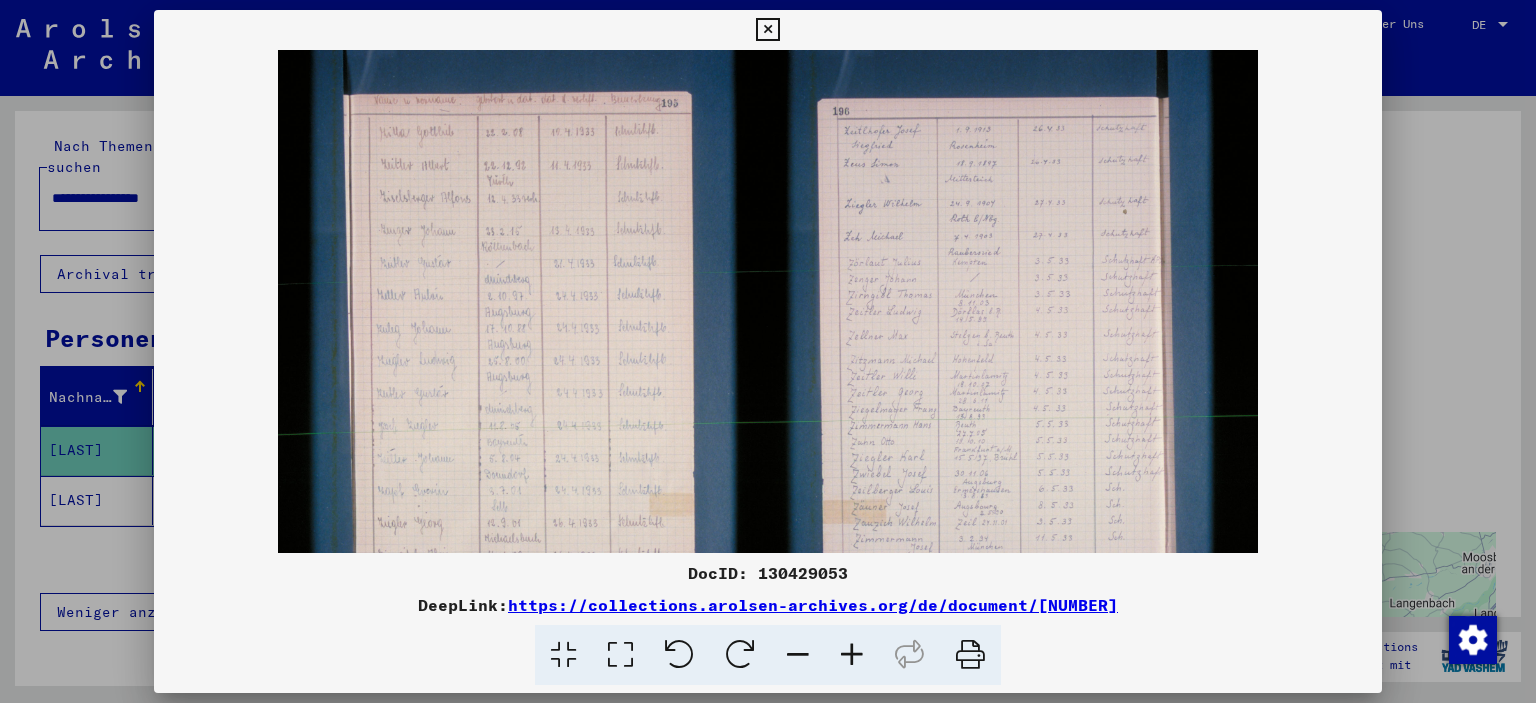 click at bounding box center [852, 655] 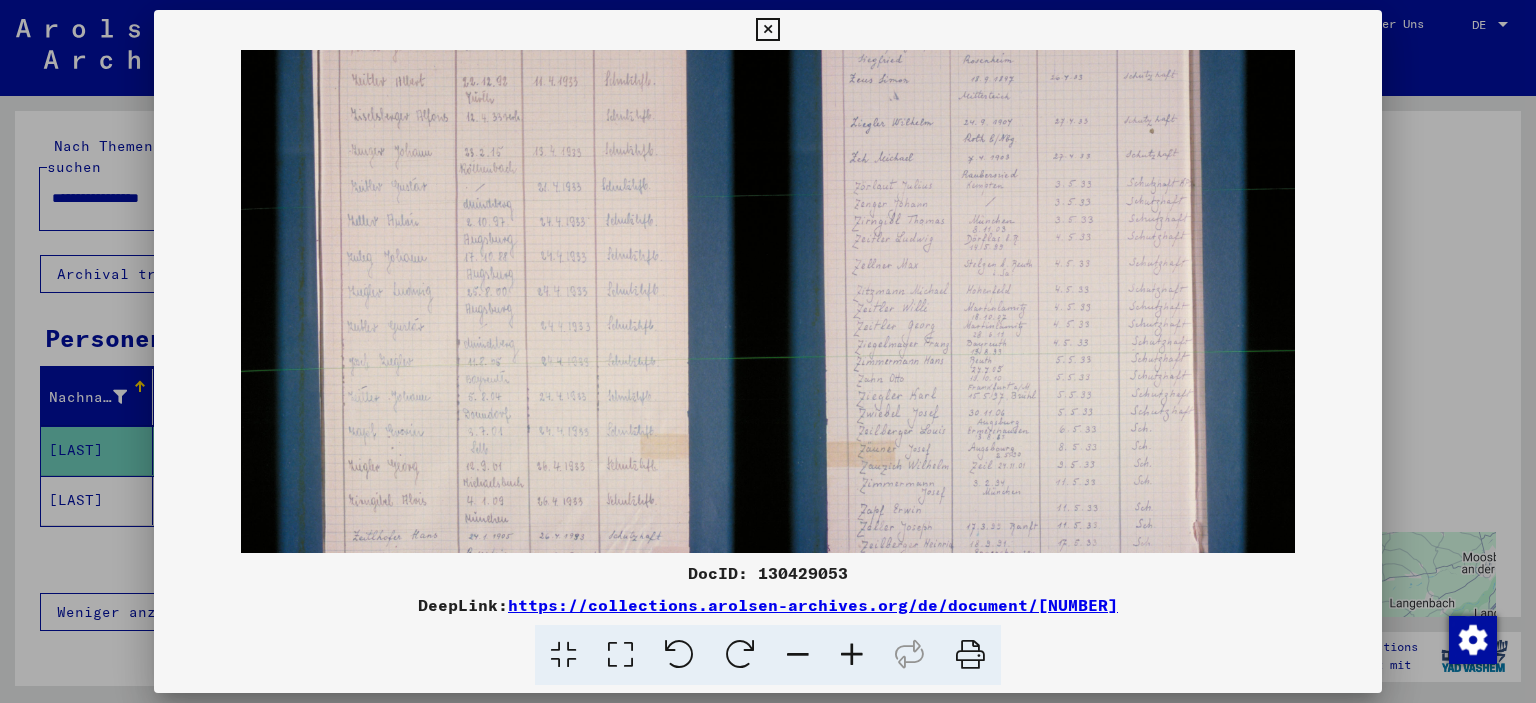 scroll, scrollTop: 95, scrollLeft: 0, axis: vertical 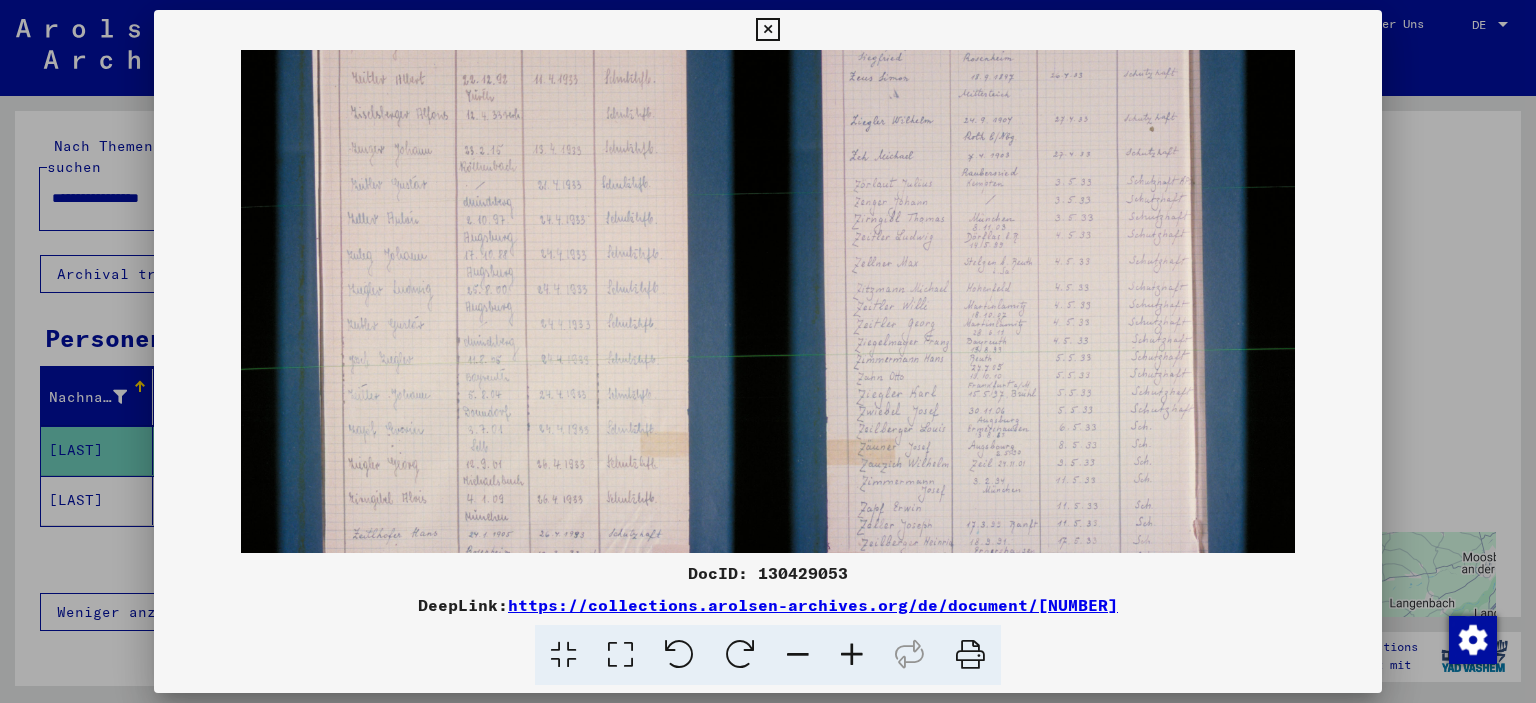 drag, startPoint x: 1107, startPoint y: 456, endPoint x: 1042, endPoint y: 361, distance: 115.10864 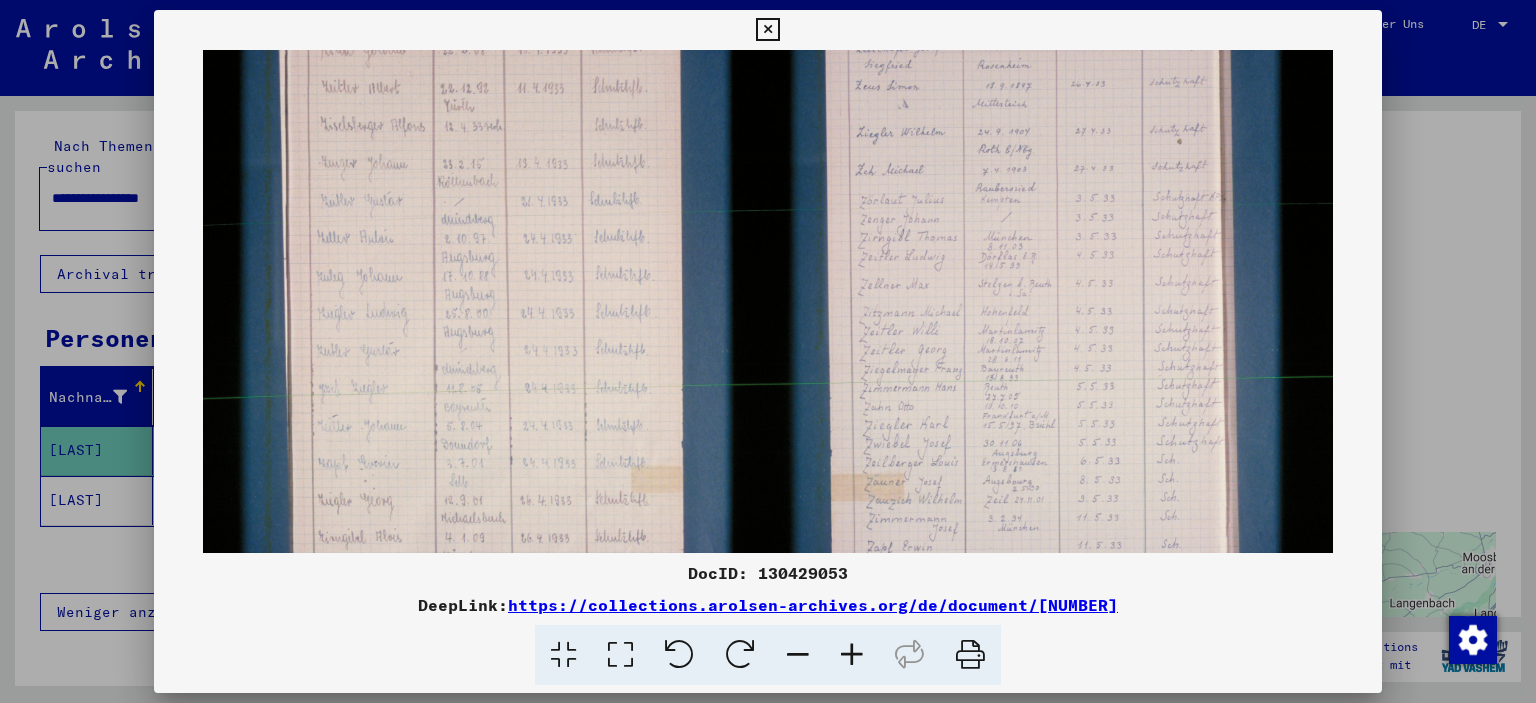click at bounding box center [852, 655] 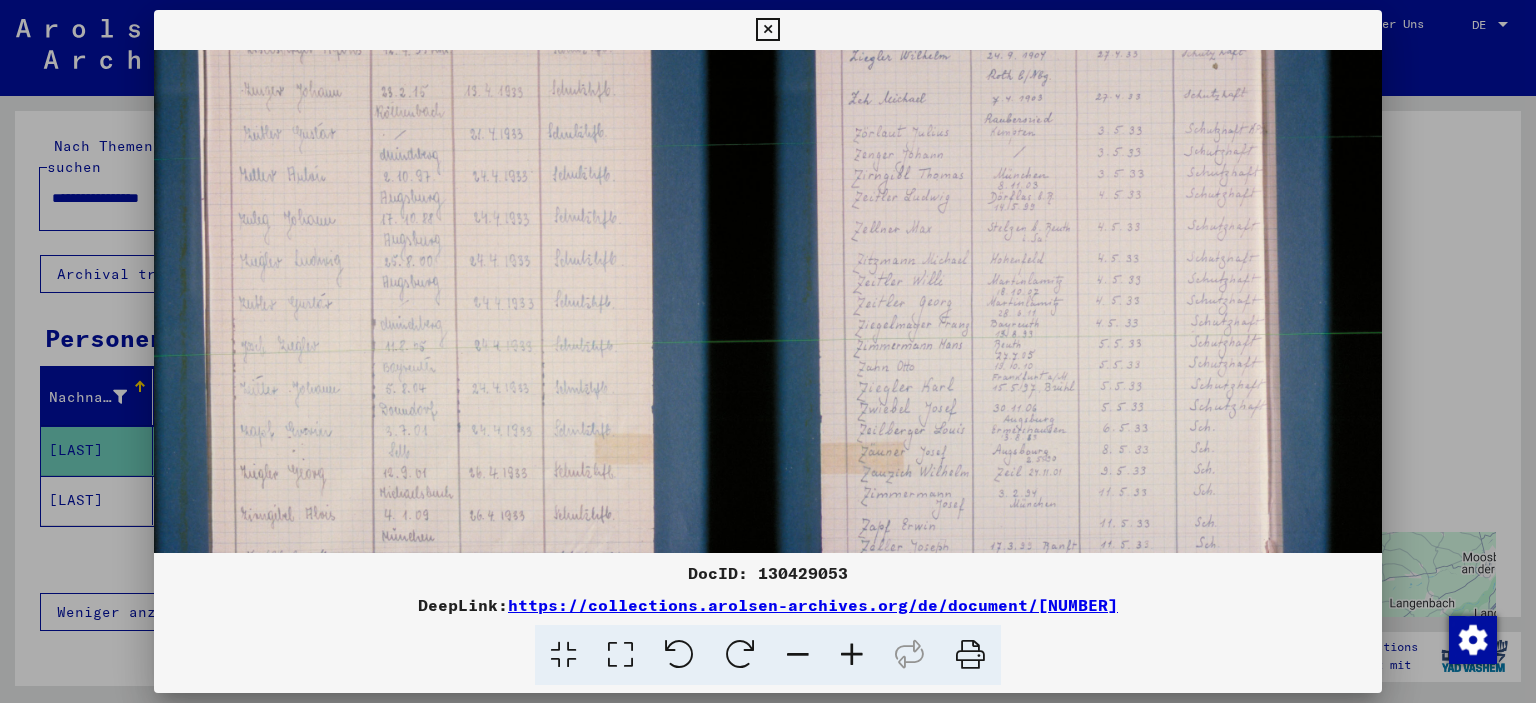 scroll, scrollTop: 196, scrollLeft: 45, axis: both 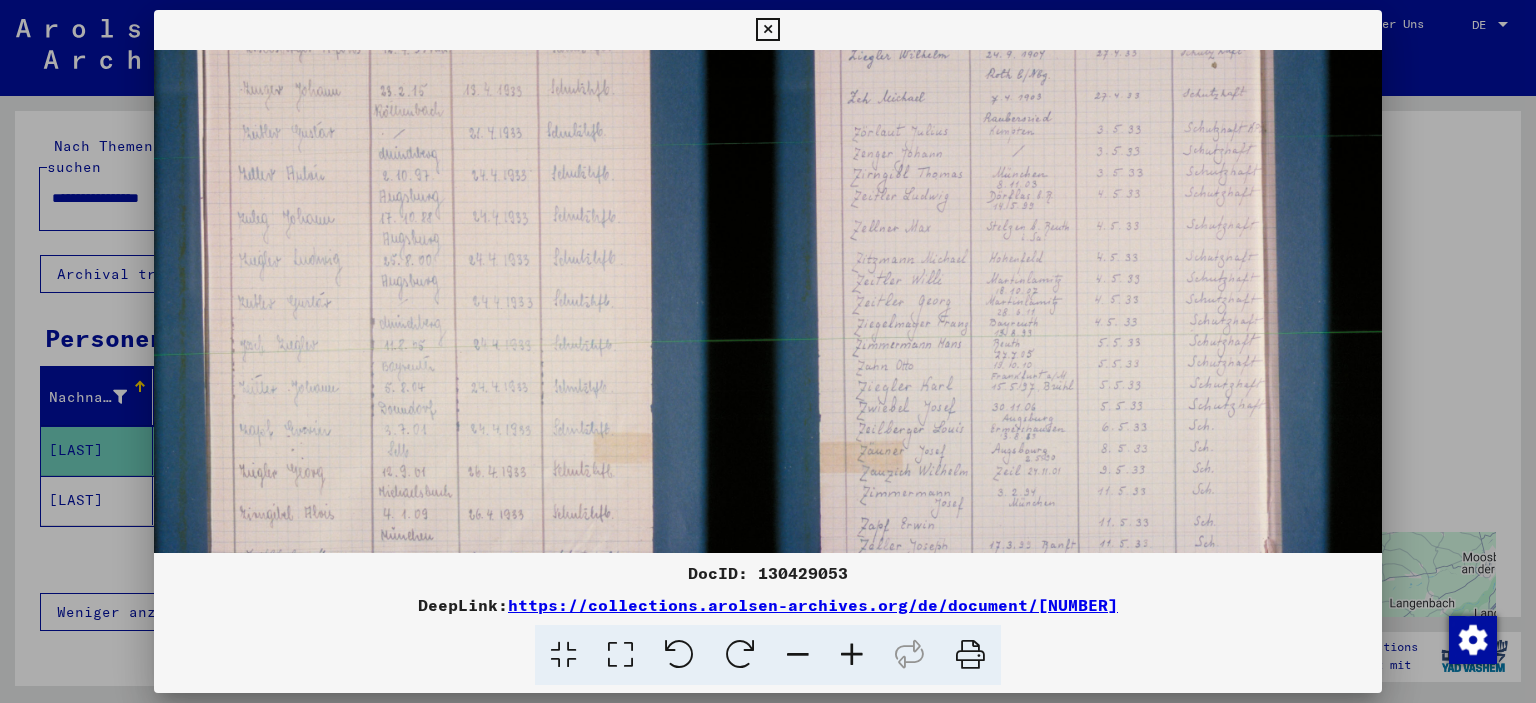 drag, startPoint x: 1119, startPoint y: 425, endPoint x: 1074, endPoint y: 324, distance: 110.57124 